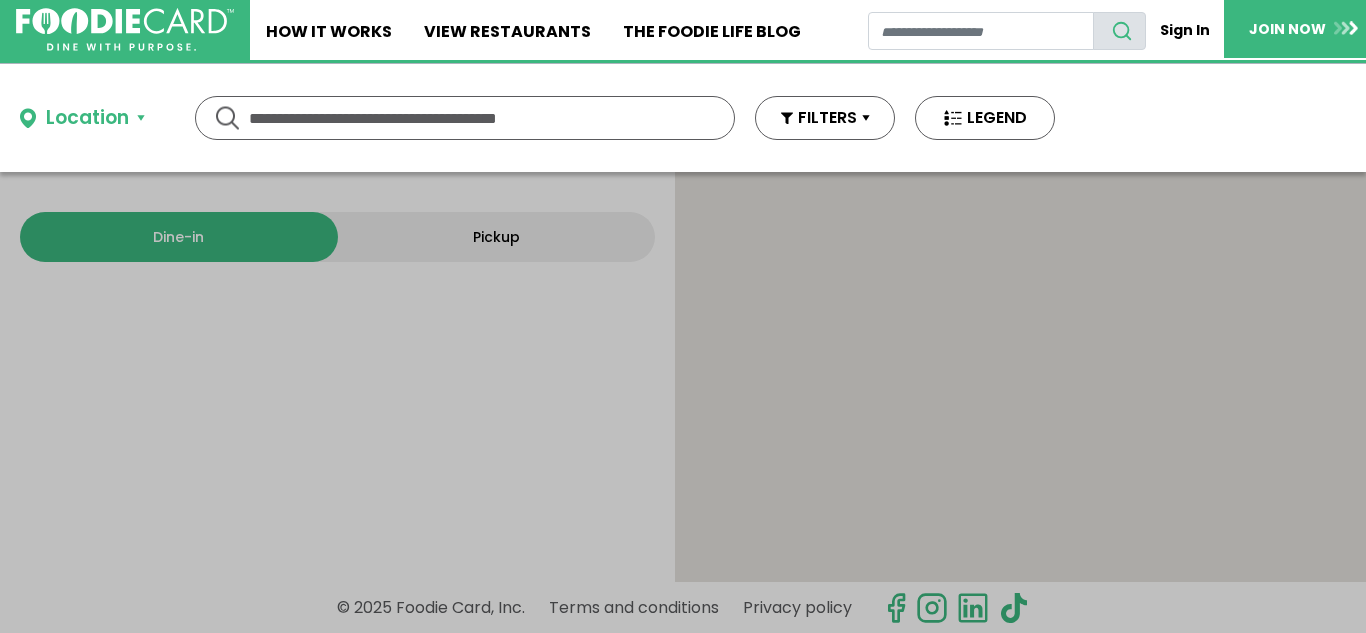 scroll, scrollTop: 0, scrollLeft: 0, axis: both 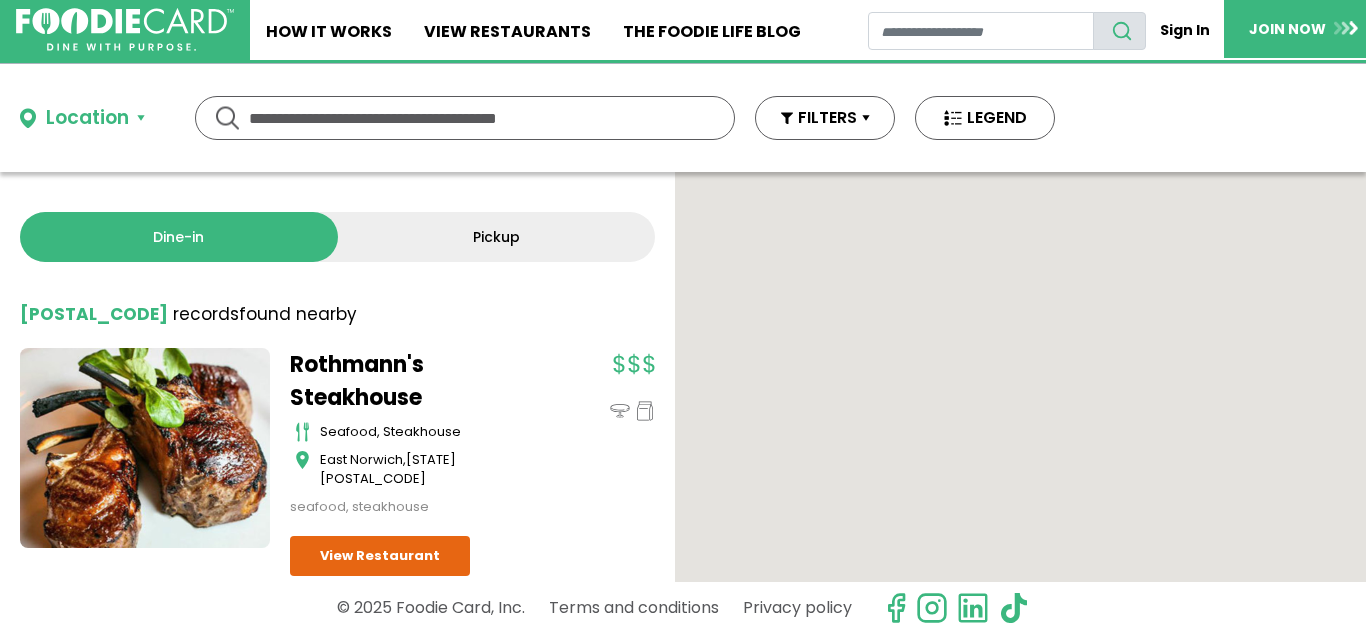 click on "Location" at bounding box center [82, 118] 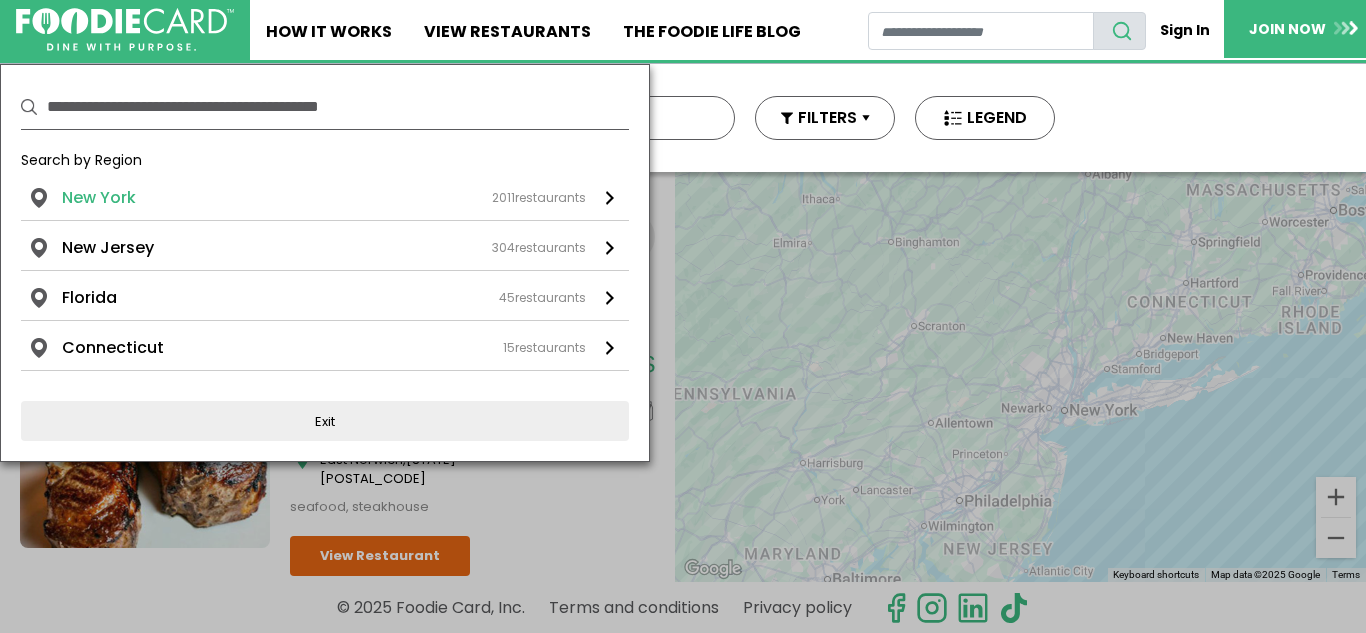 click on "New York" at bounding box center (99, 198) 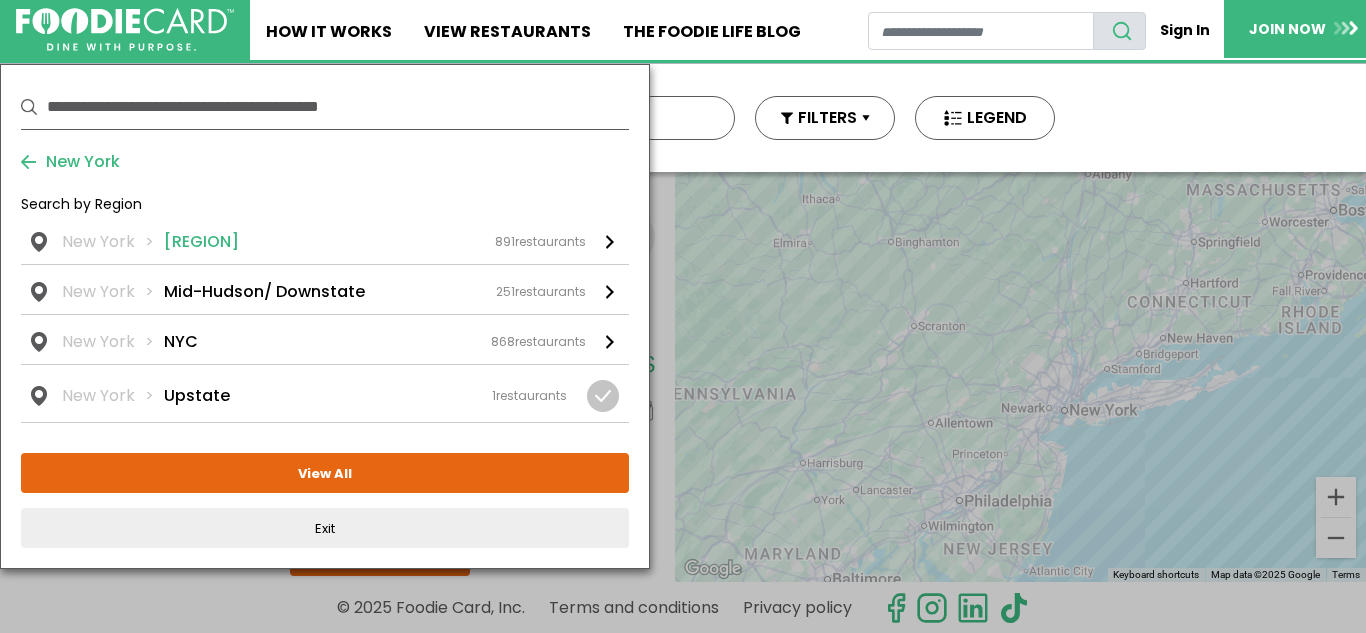 click on "[REGION]" at bounding box center [201, 242] 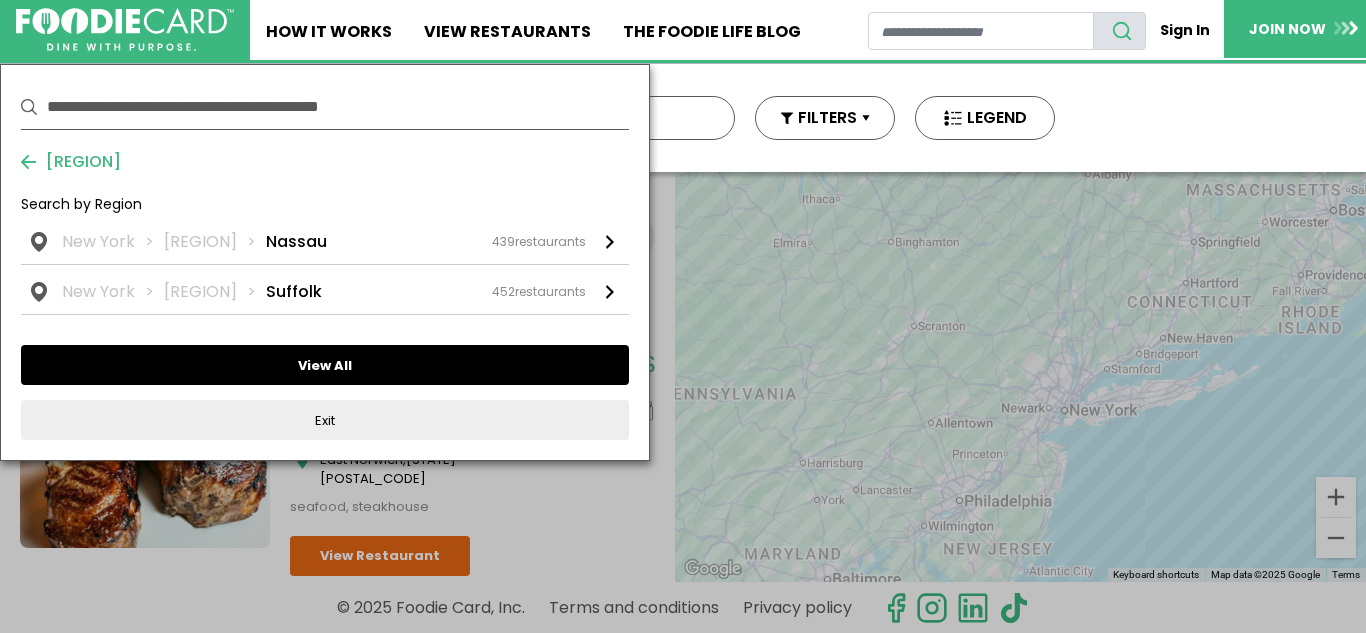 click on "View All" at bounding box center (325, 365) 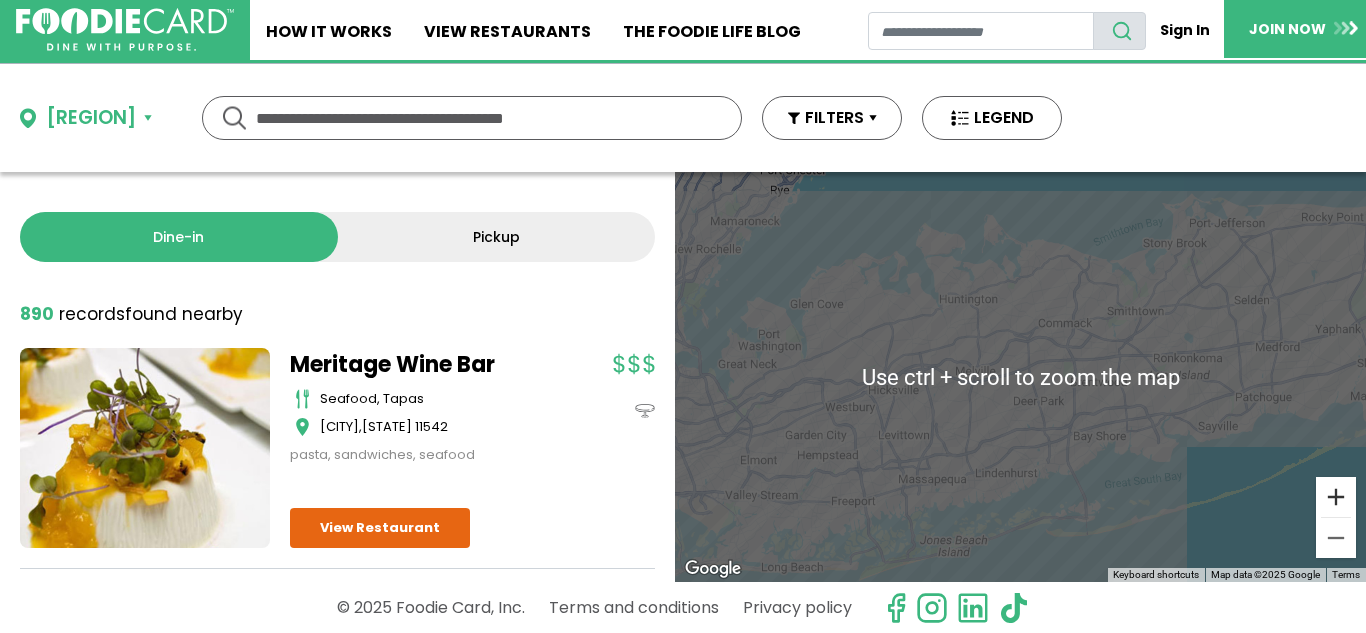 click at bounding box center (1336, 497) 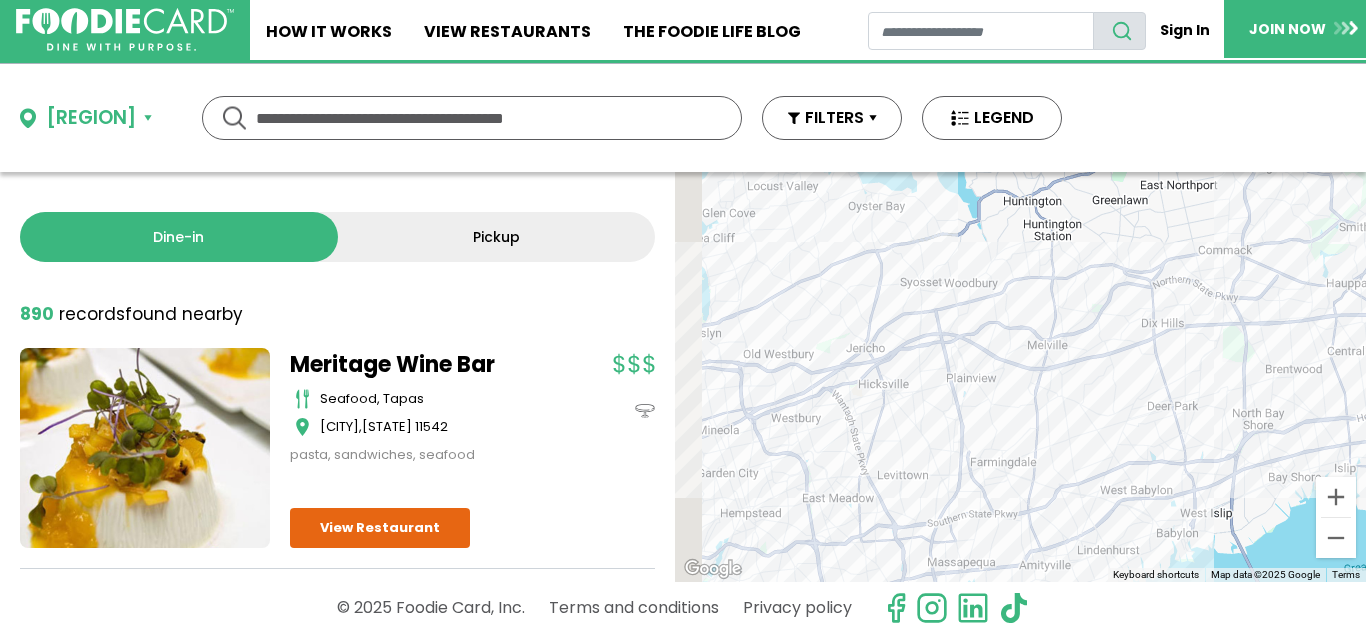 drag, startPoint x: 862, startPoint y: 488, endPoint x: 980, endPoint y: 468, distance: 119.682915 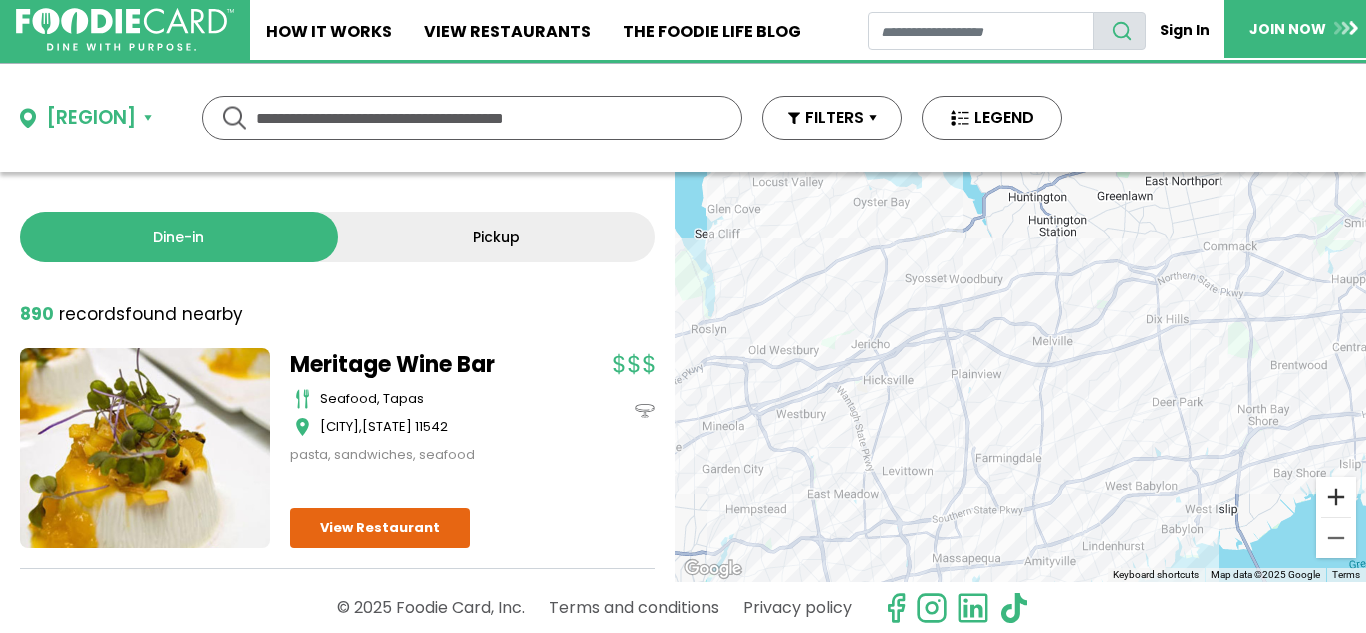 click at bounding box center (1336, 497) 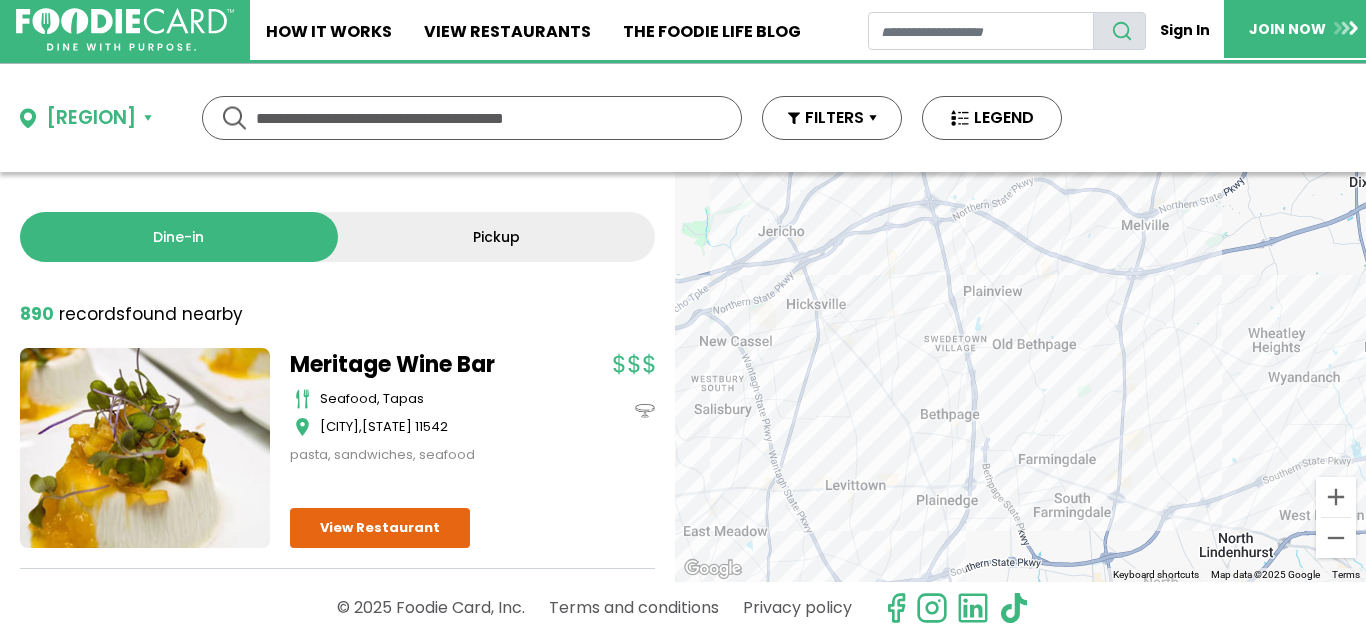 drag, startPoint x: 1049, startPoint y: 501, endPoint x: 1105, endPoint y: 423, distance: 96.02083 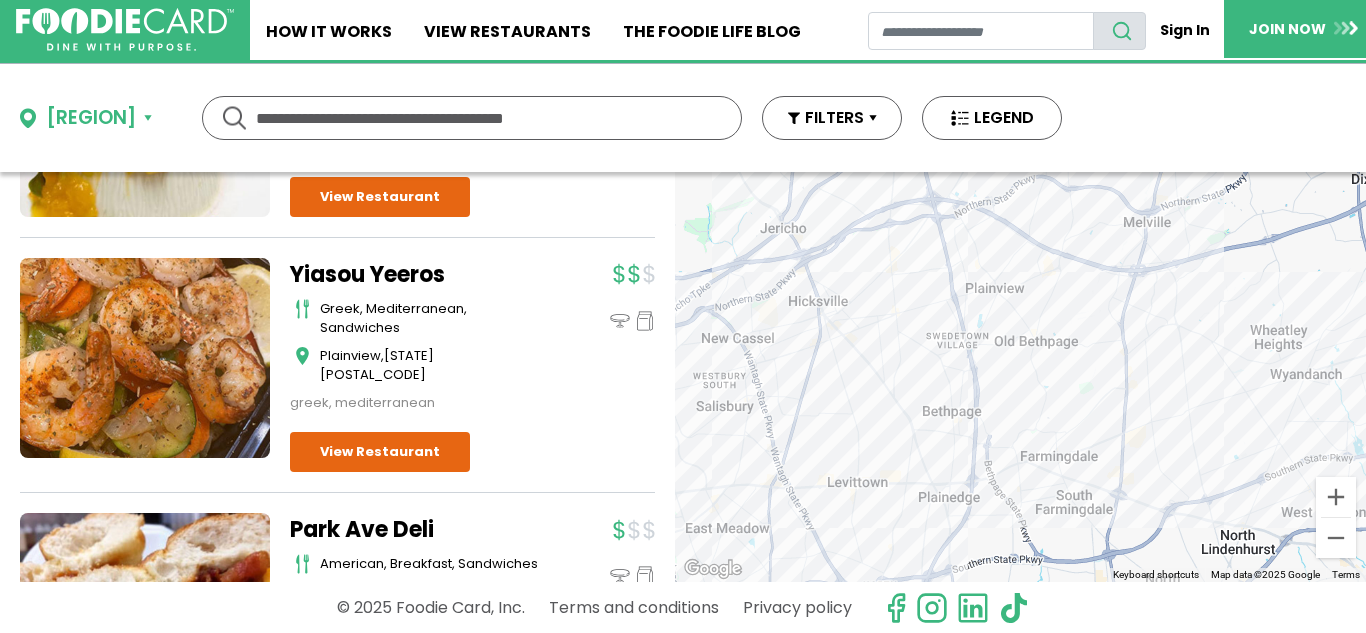 scroll, scrollTop: 329, scrollLeft: 0, axis: vertical 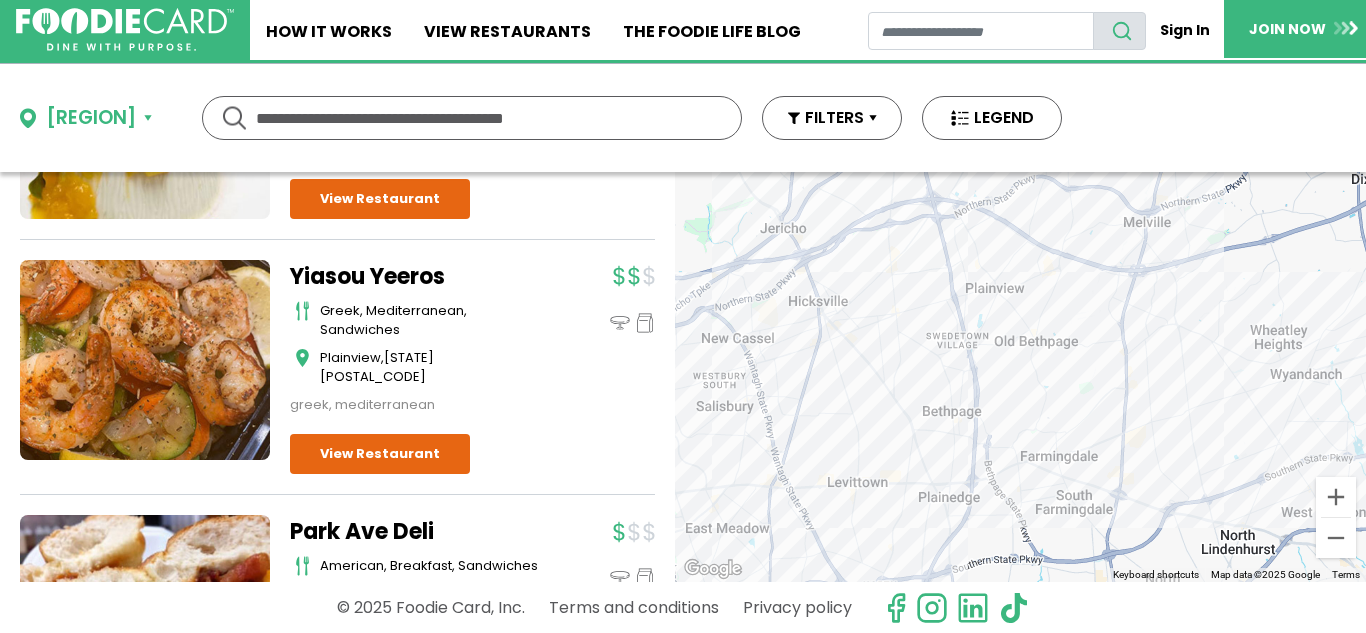 click at bounding box center (472, 118) 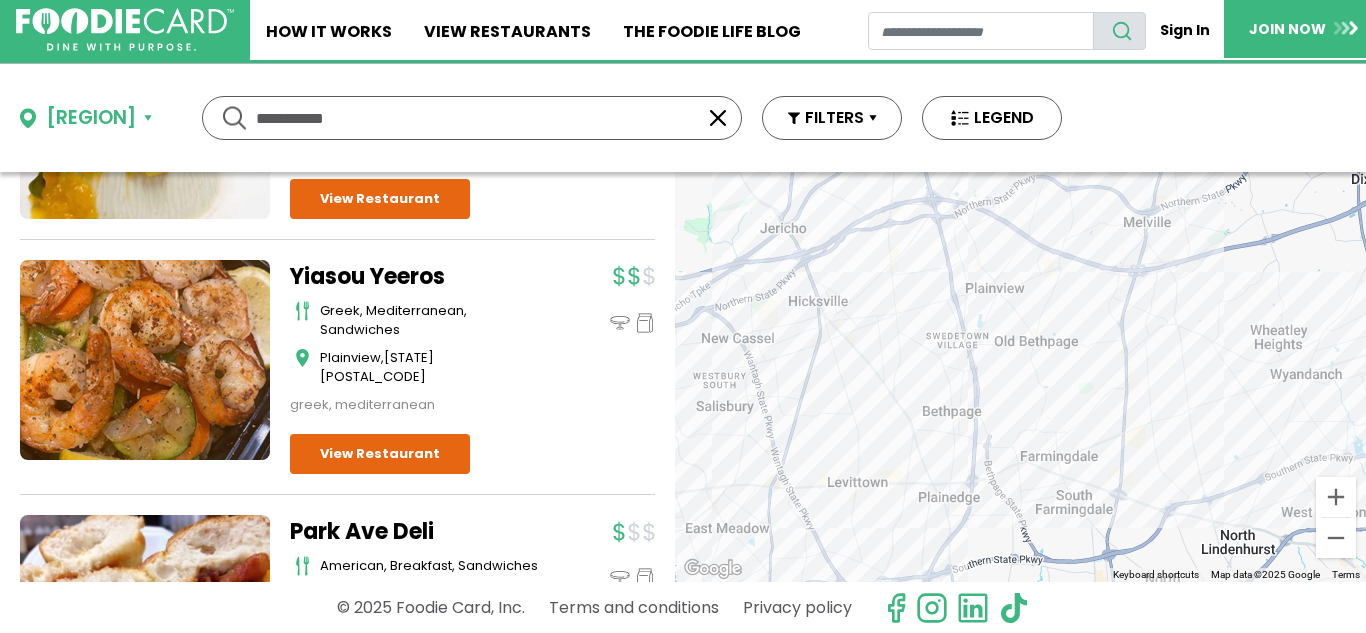 type on "**********" 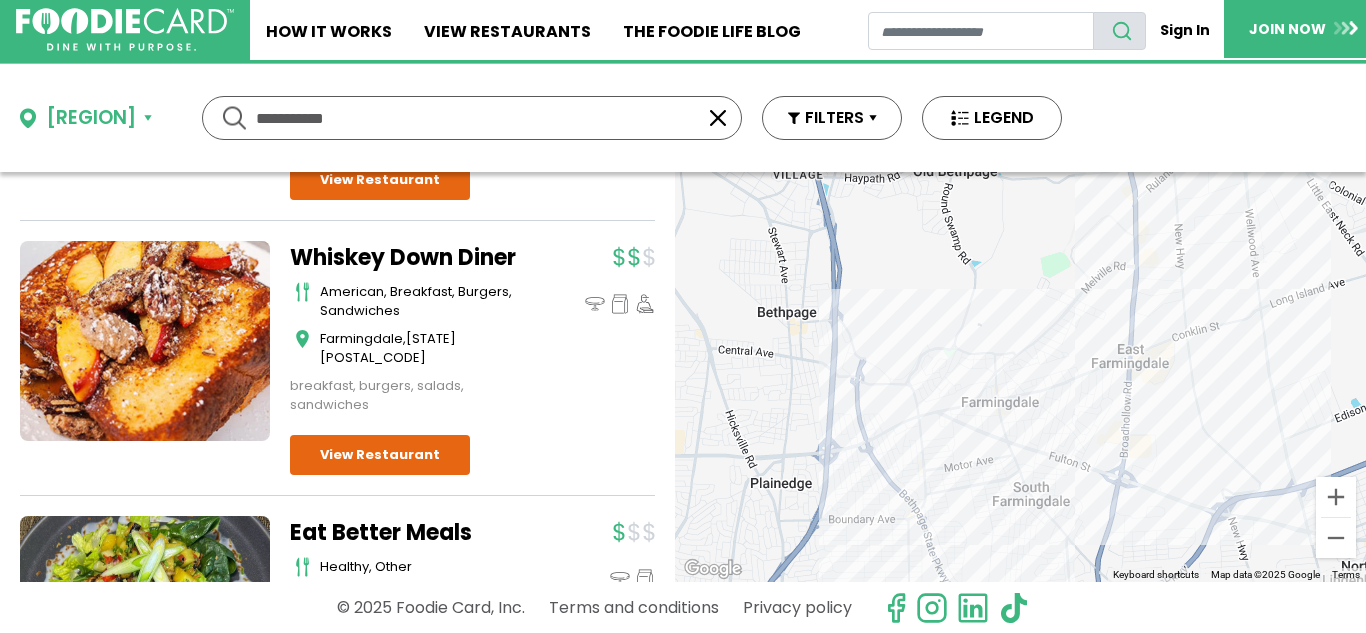 scroll, scrollTop: 4402, scrollLeft: 0, axis: vertical 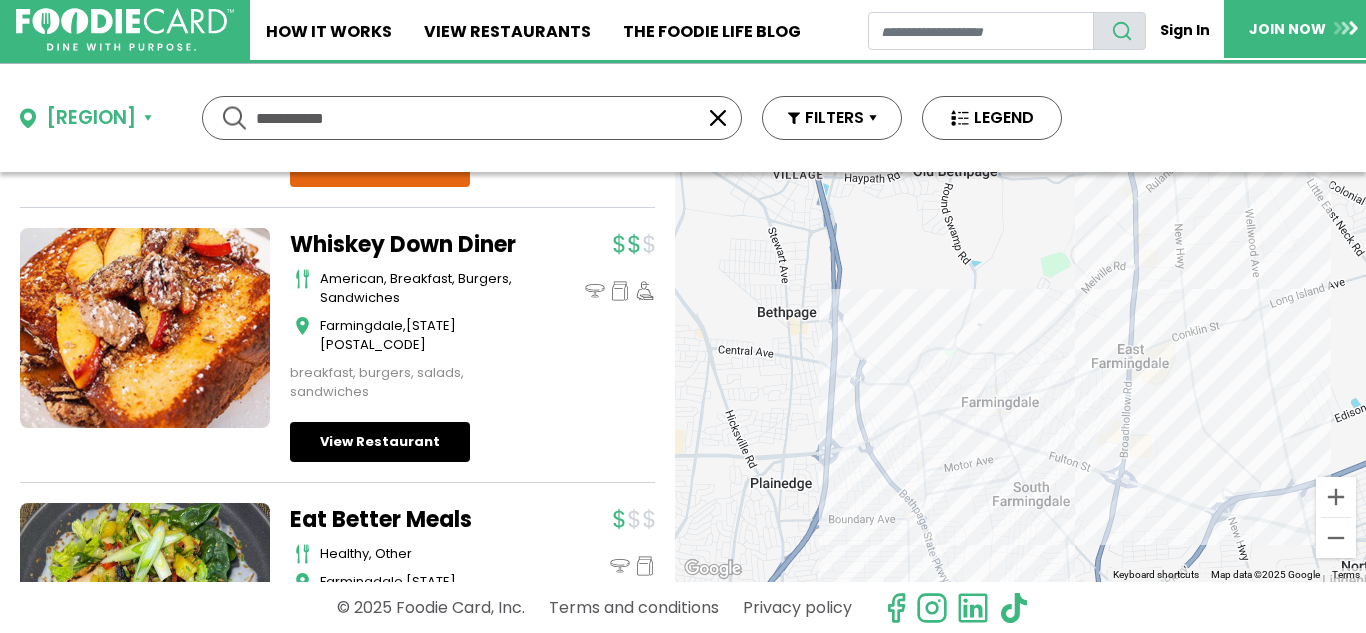 click on "View Restaurant" at bounding box center [380, 442] 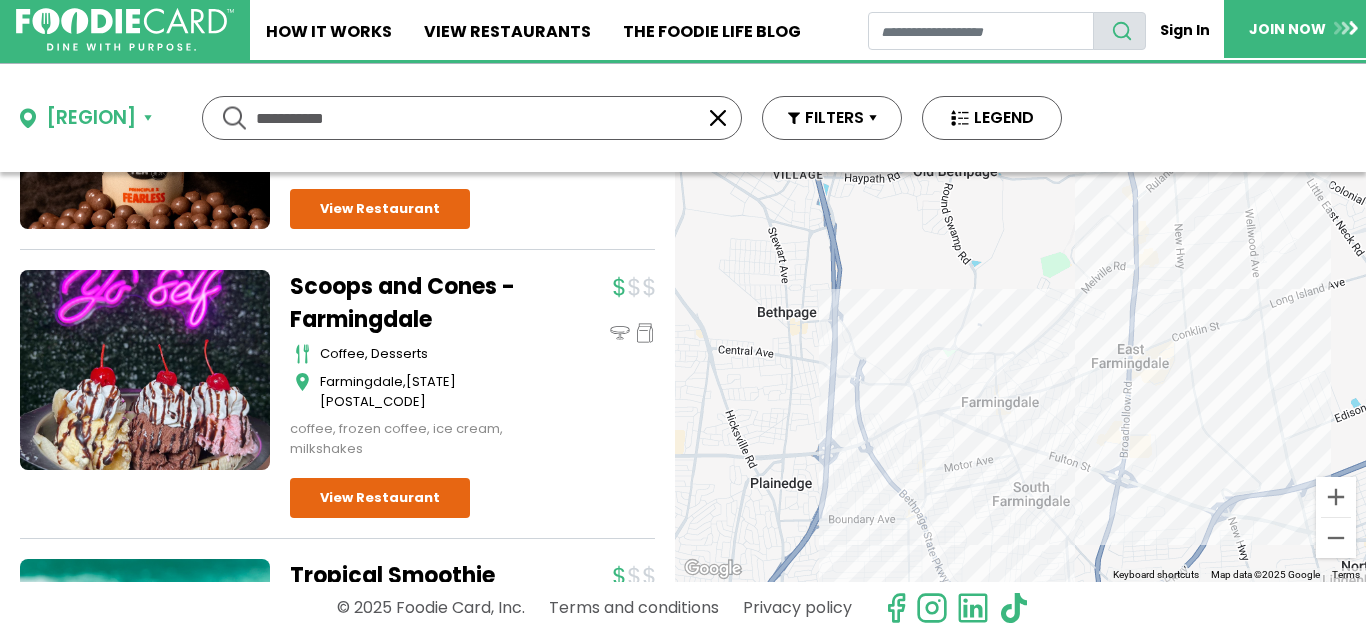 scroll, scrollTop: 2252, scrollLeft: 0, axis: vertical 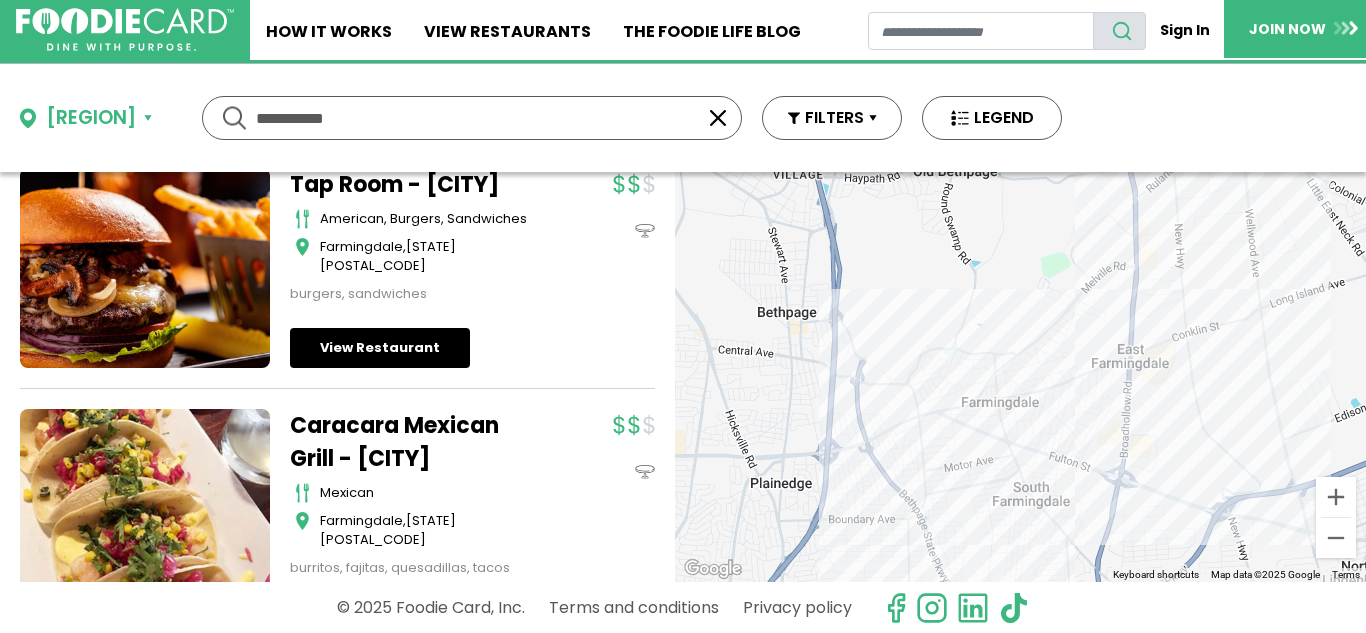 click on "View Restaurant" at bounding box center [380, 348] 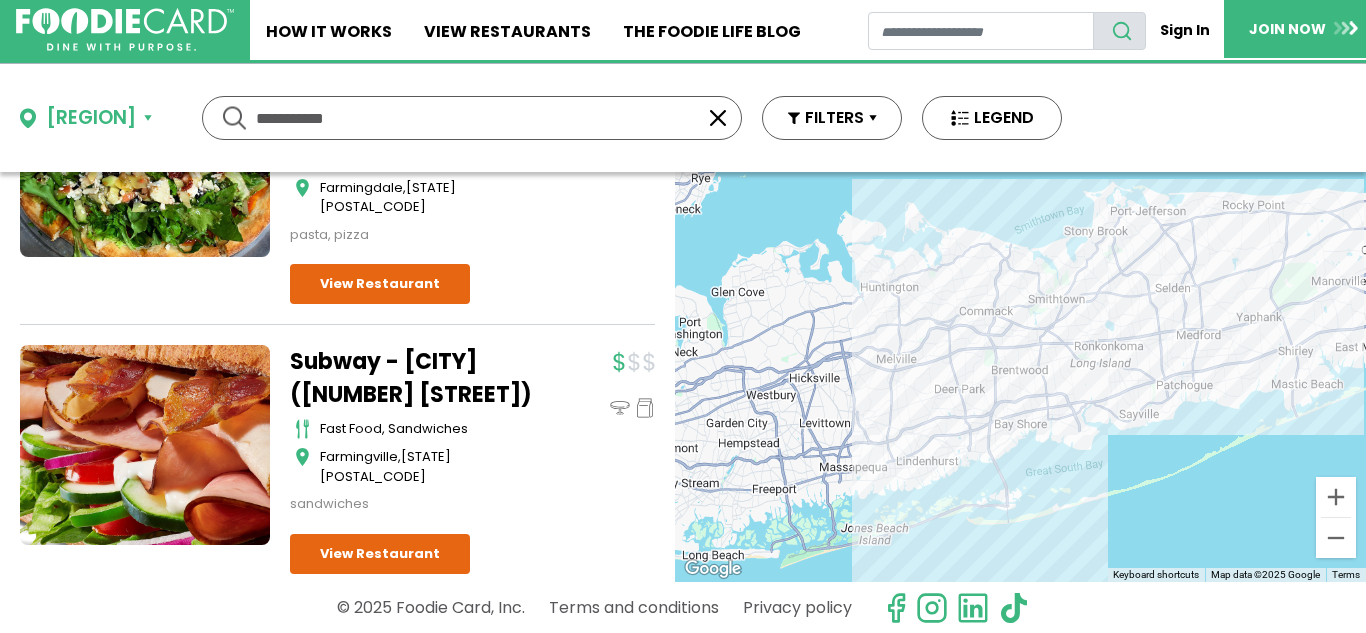 scroll, scrollTop: 8179, scrollLeft: 0, axis: vertical 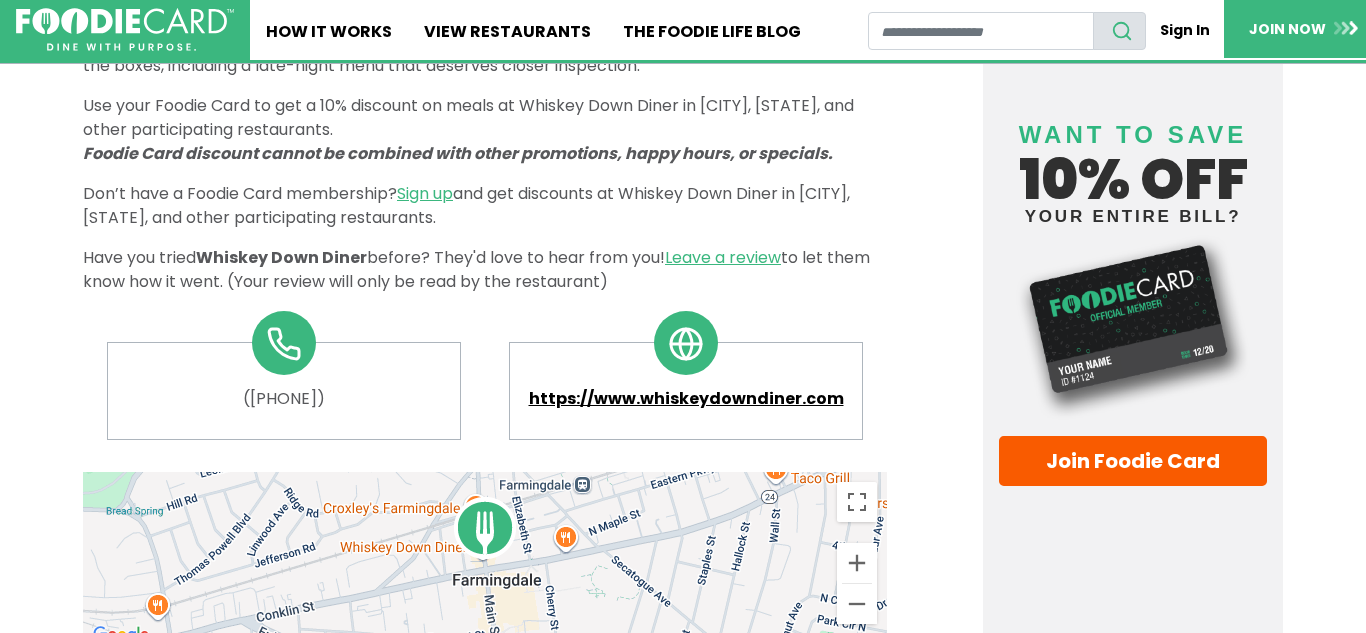 click on "https://www.whiskeydowndiner.com" at bounding box center (686, 399) 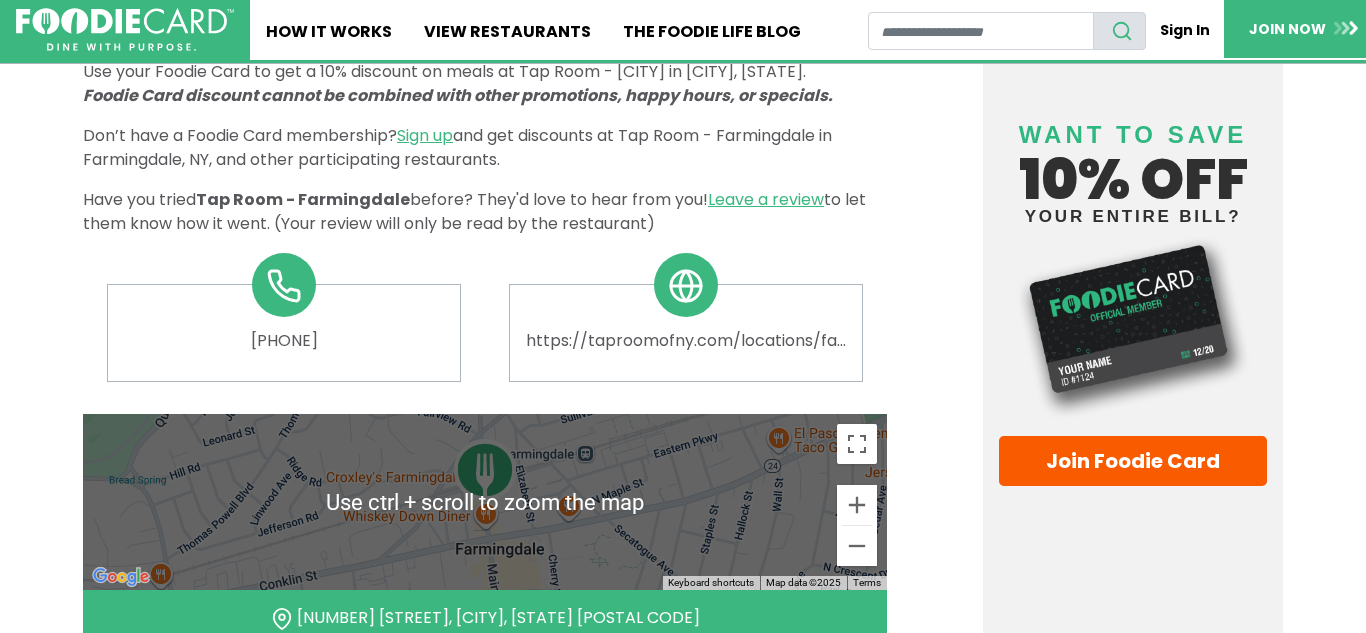 scroll, scrollTop: 885, scrollLeft: 0, axis: vertical 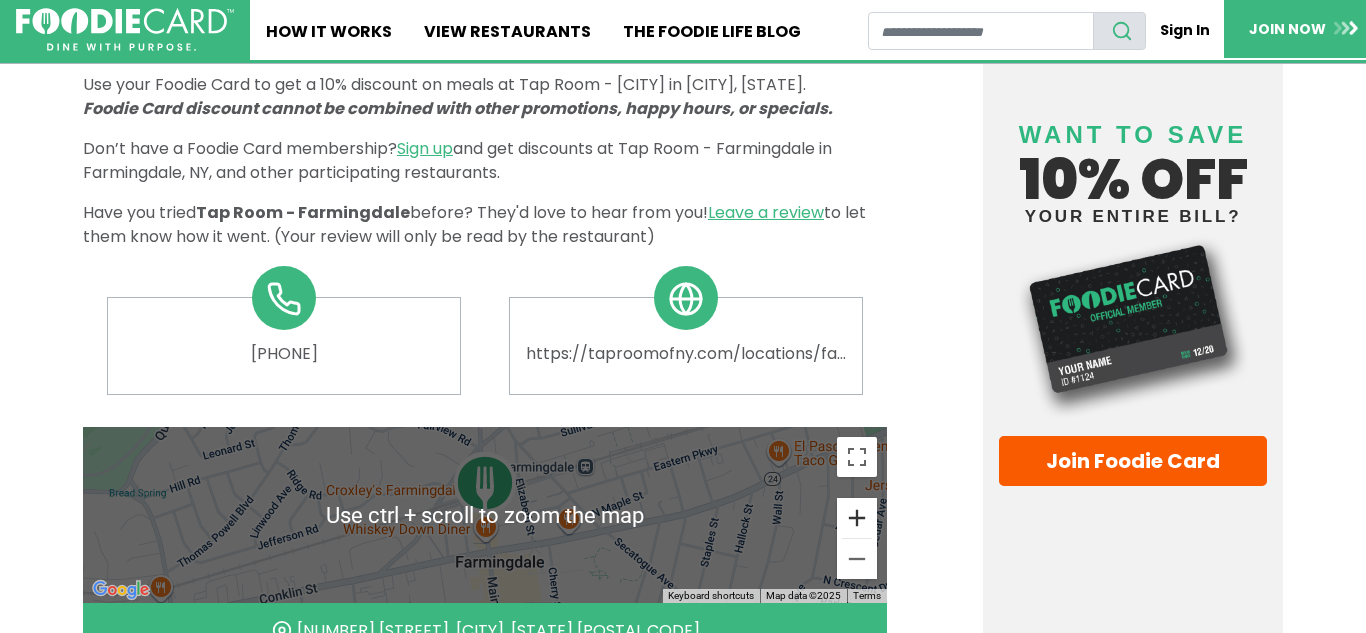 click at bounding box center (857, 518) 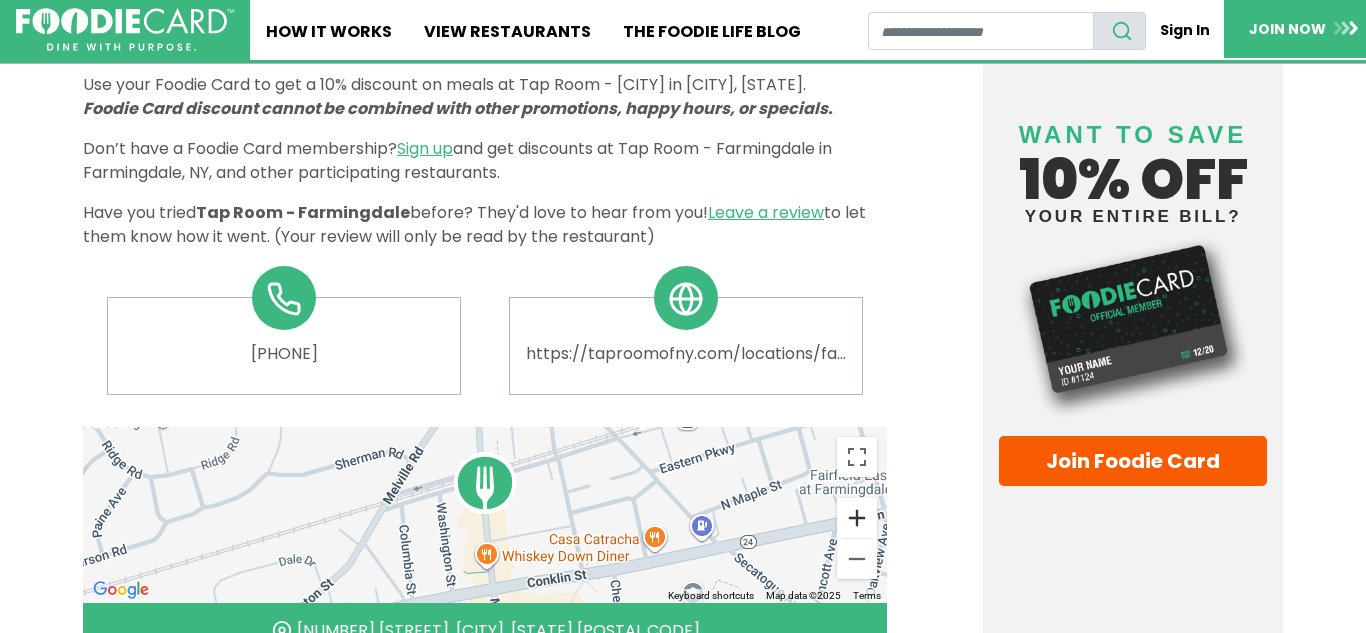 click at bounding box center (857, 518) 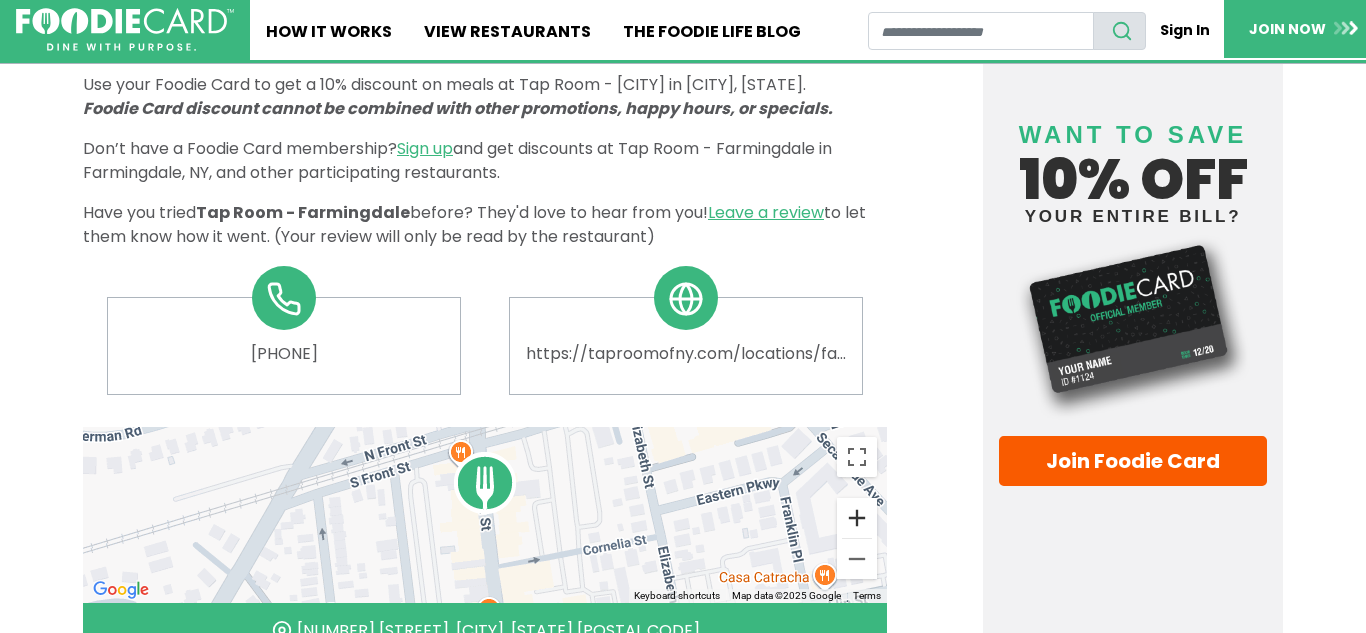 click at bounding box center (857, 518) 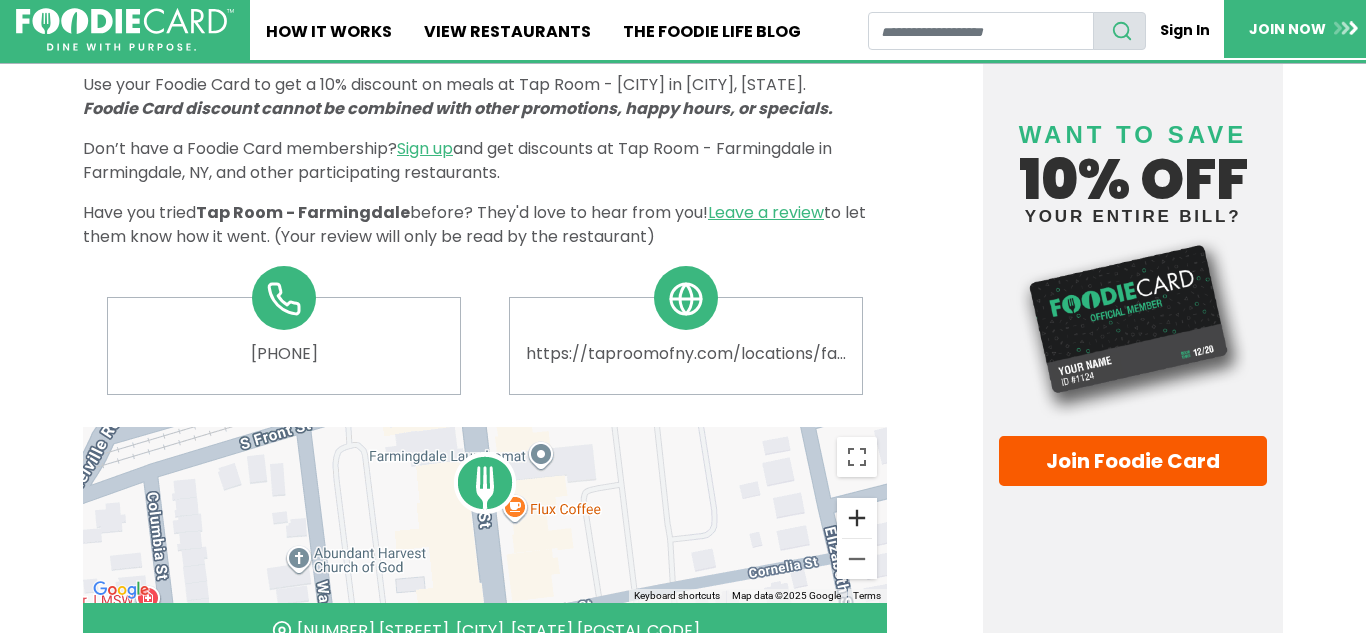 click at bounding box center [857, 518] 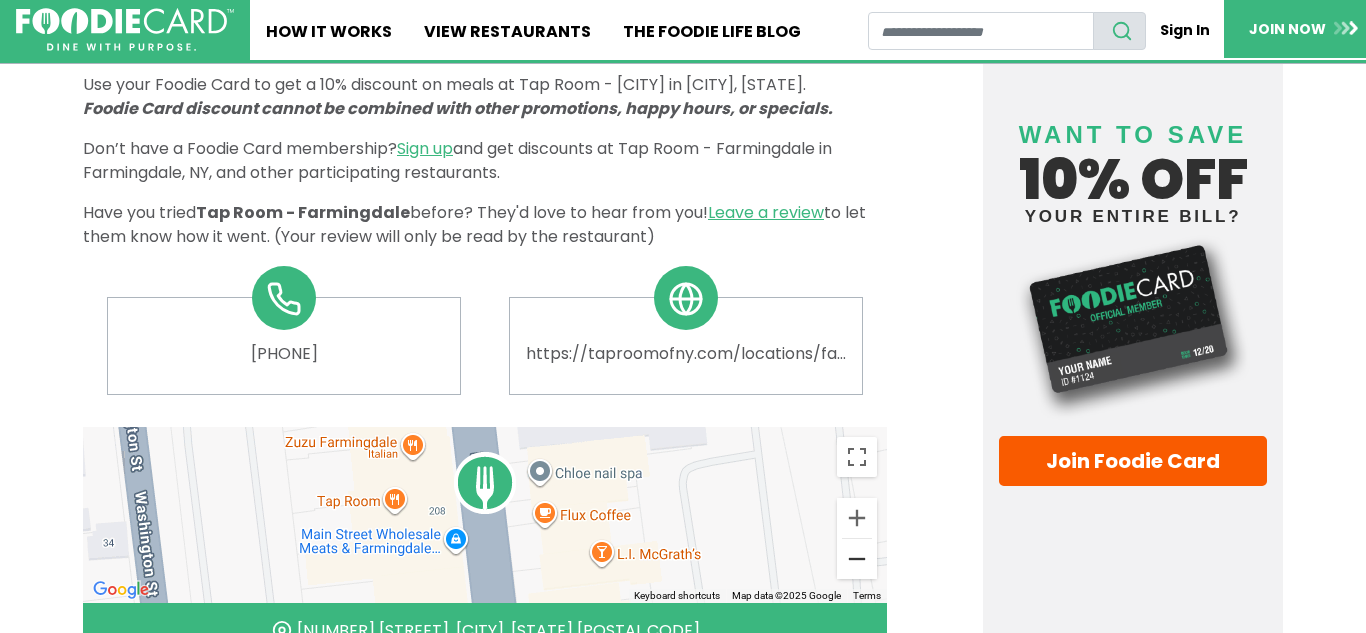 click at bounding box center (857, 559) 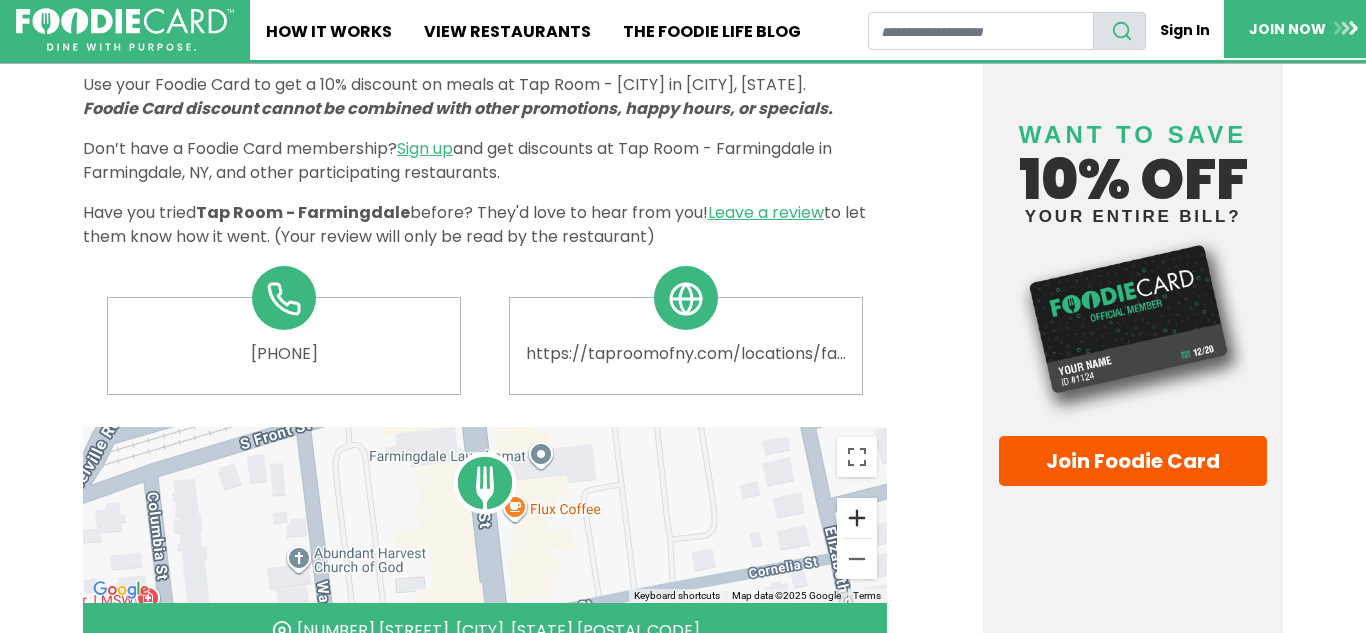 click at bounding box center [857, 518] 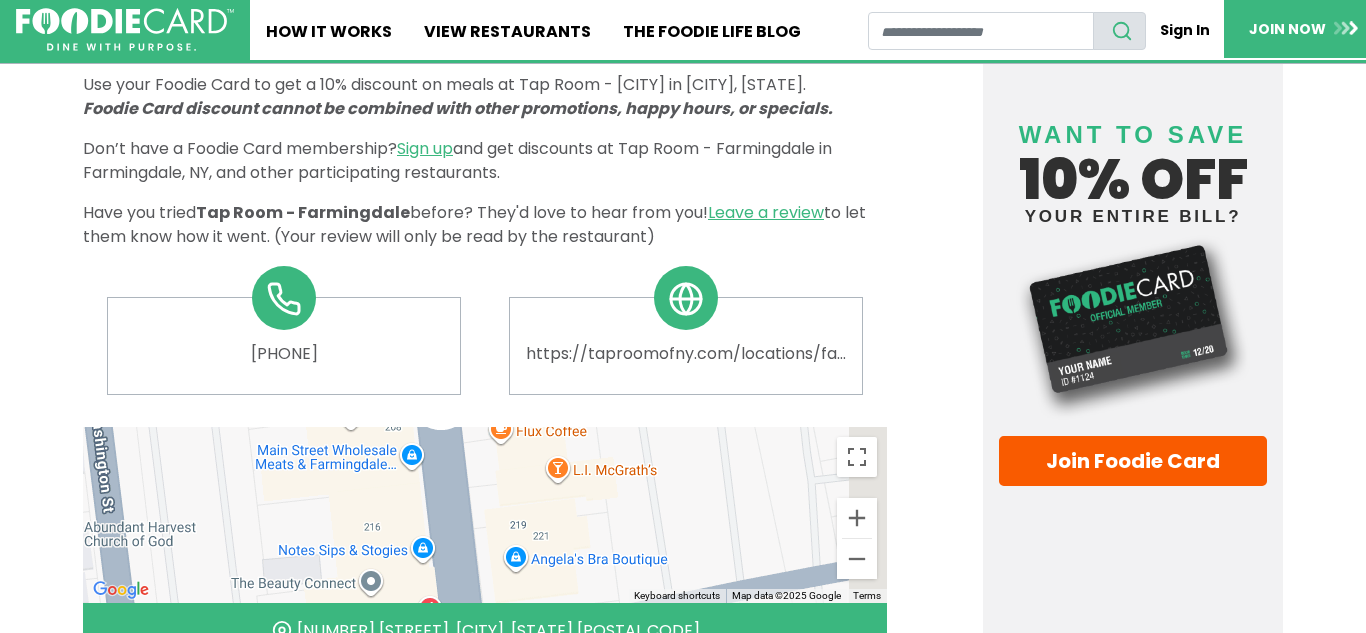 drag, startPoint x: 491, startPoint y: 529, endPoint x: 451, endPoint y: 463, distance: 77.175125 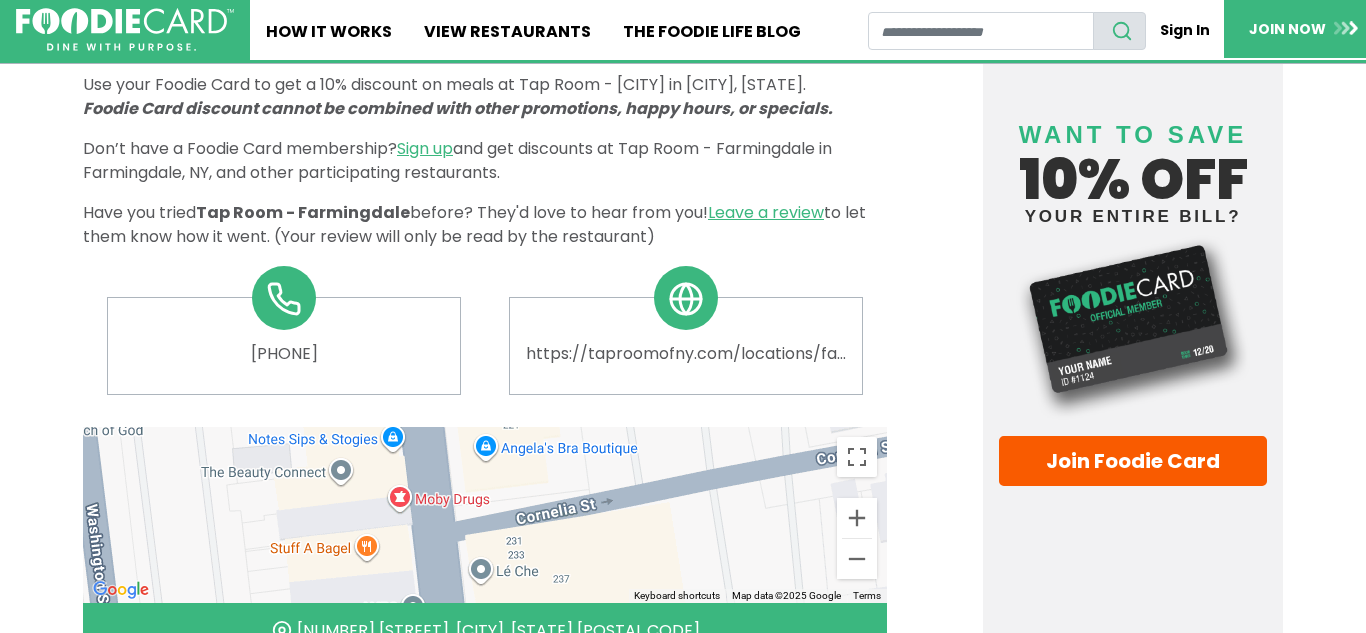 drag, startPoint x: 470, startPoint y: 527, endPoint x: 457, endPoint y: 386, distance: 141.59802 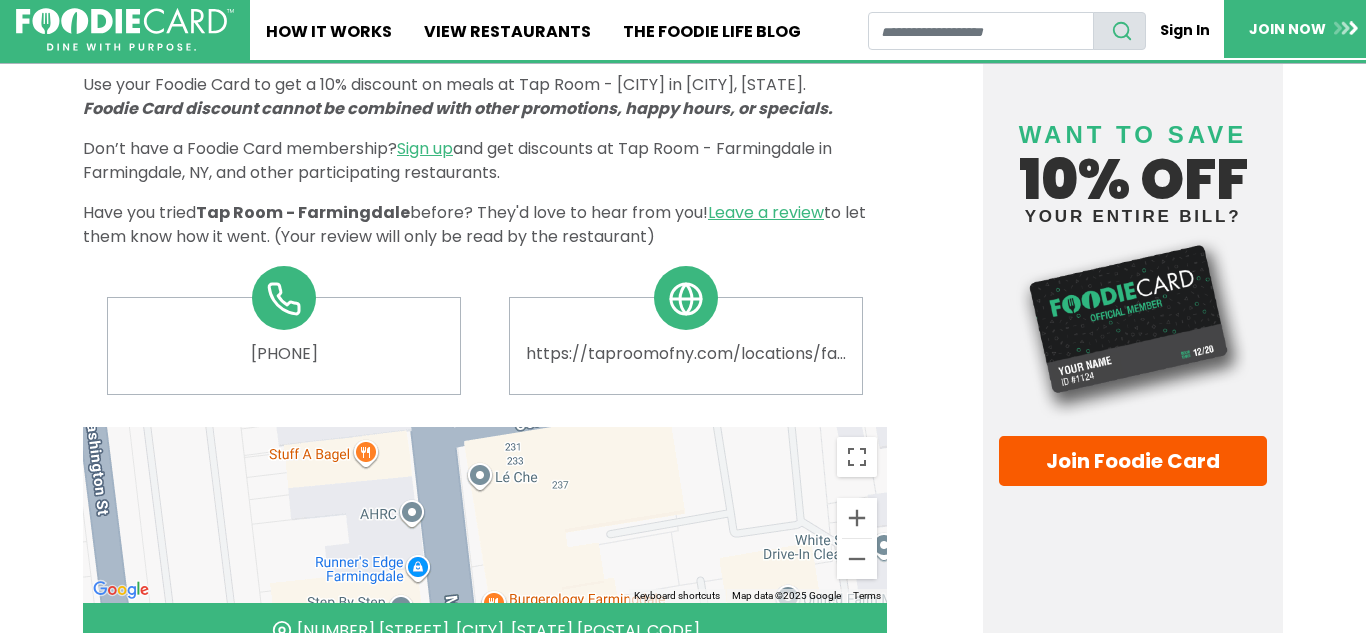 drag, startPoint x: 468, startPoint y: 517, endPoint x: 524, endPoint y: 592, distance: 93.60021 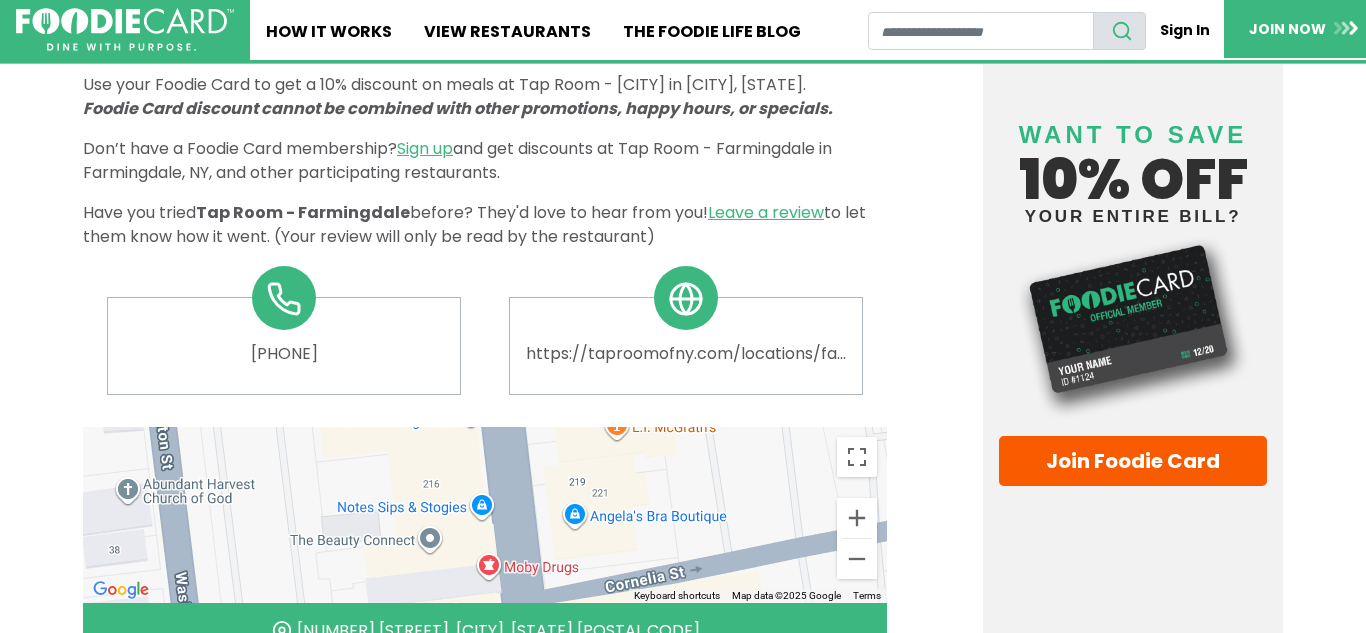 drag, startPoint x: 480, startPoint y: 497, endPoint x: 487, endPoint y: 576, distance: 79.30952 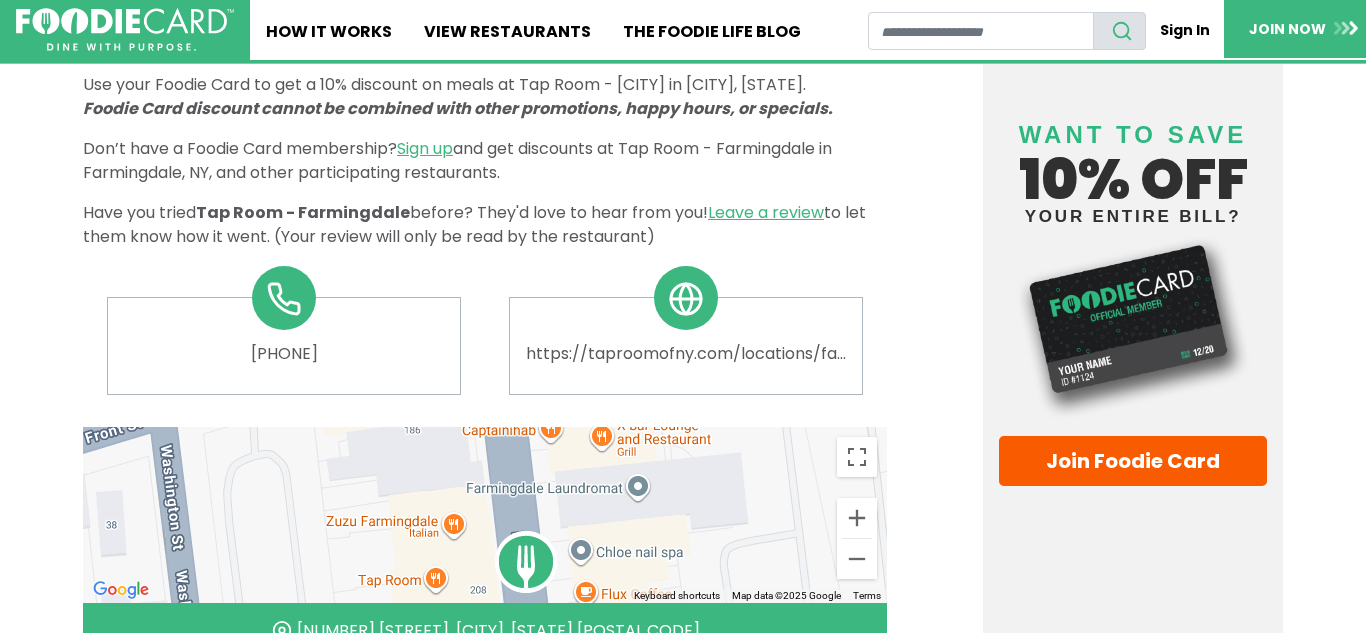 drag, startPoint x: 500, startPoint y: 505, endPoint x: 504, endPoint y: 582, distance: 77.10383 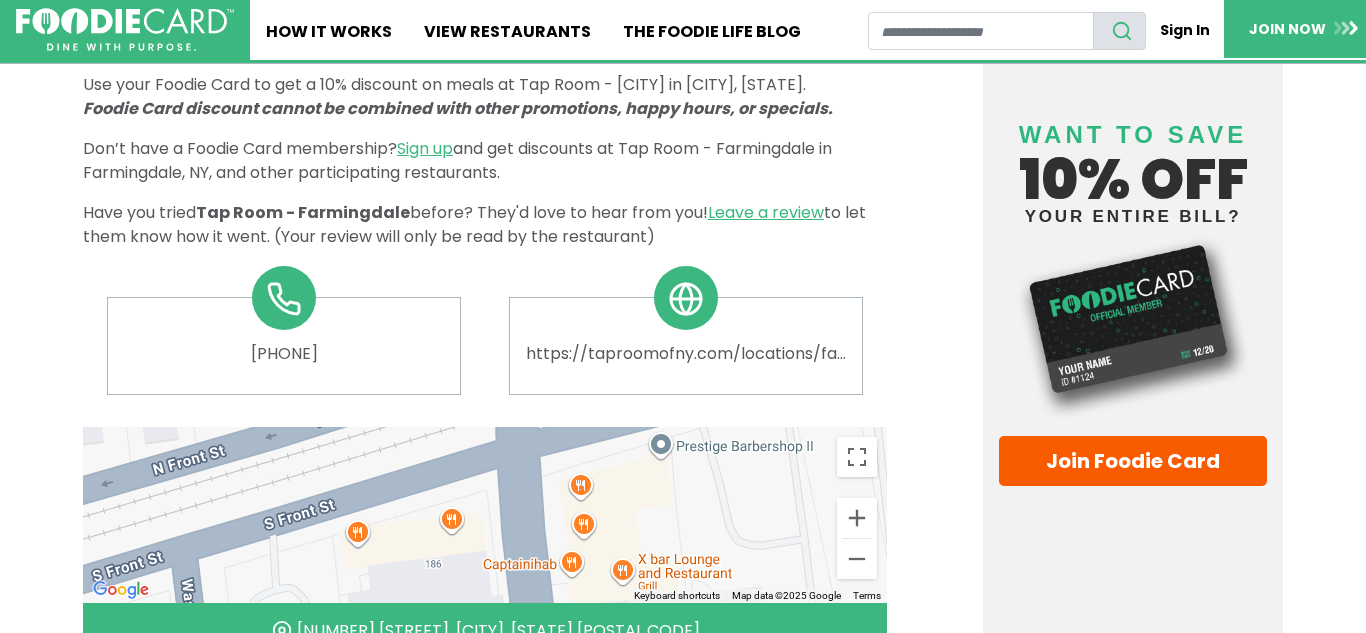 drag, startPoint x: 500, startPoint y: 529, endPoint x: 516, endPoint y: 581, distance: 54.405884 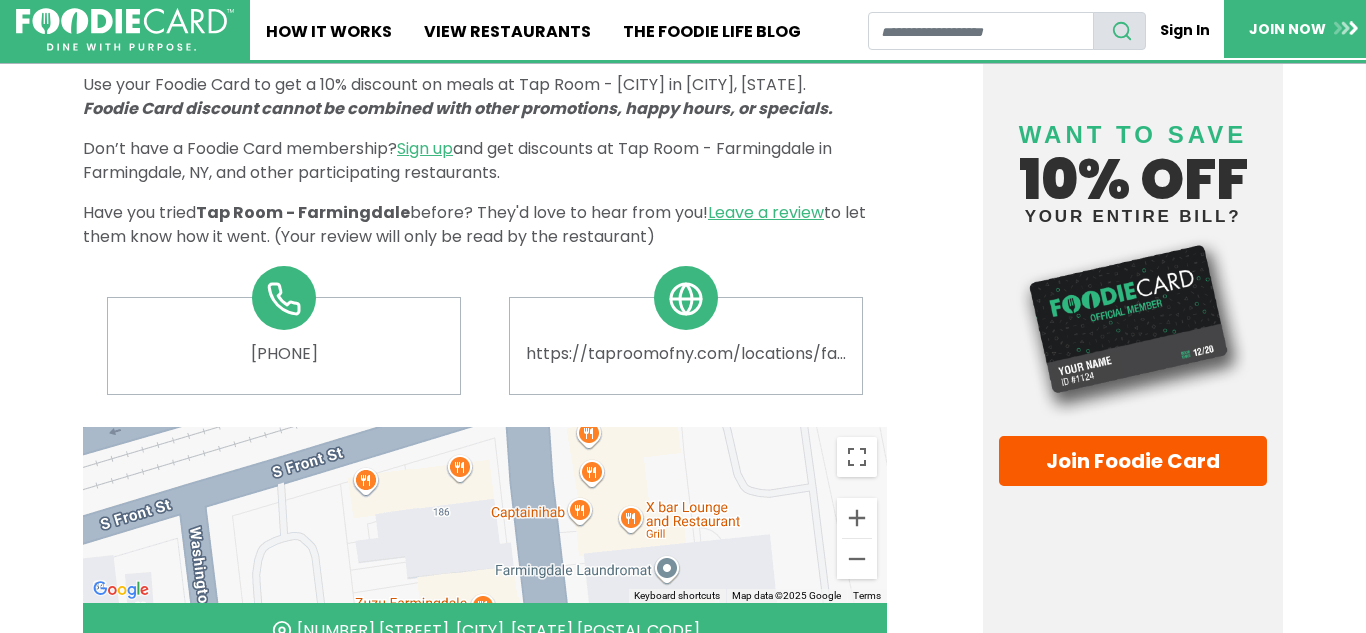 drag, startPoint x: 517, startPoint y: 539, endPoint x: 522, endPoint y: 471, distance: 68.18358 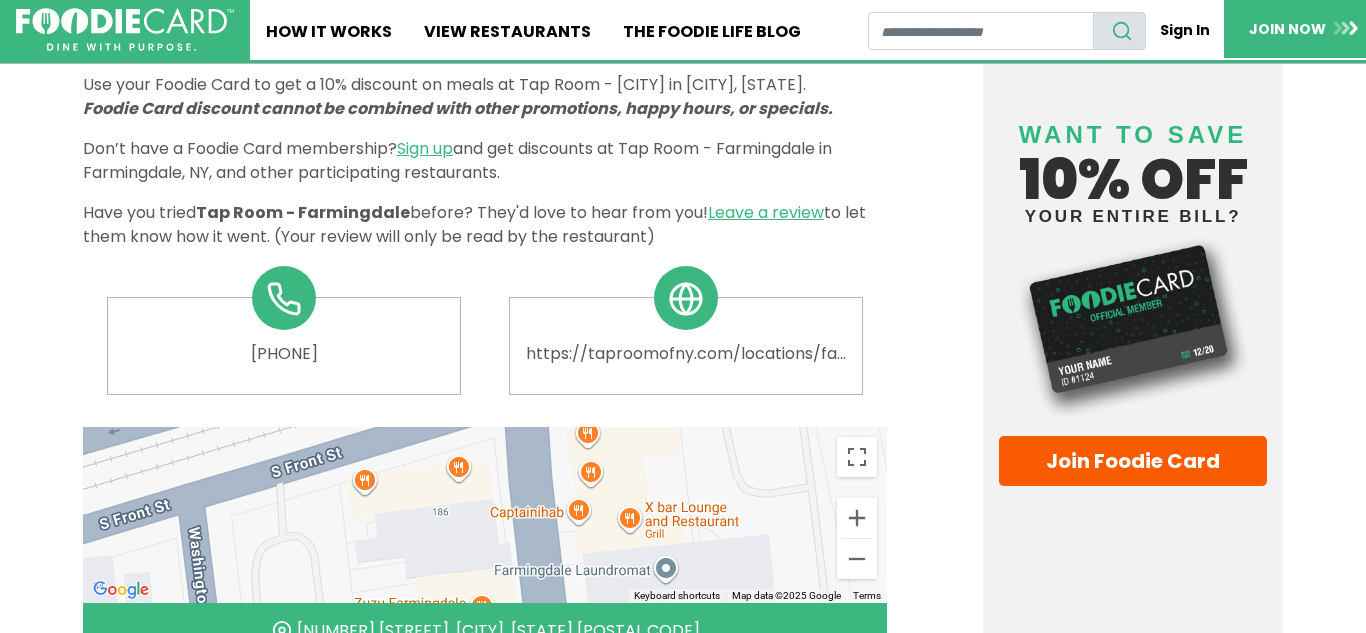 click on "To navigate, press the arrow keys." at bounding box center (485, 515) 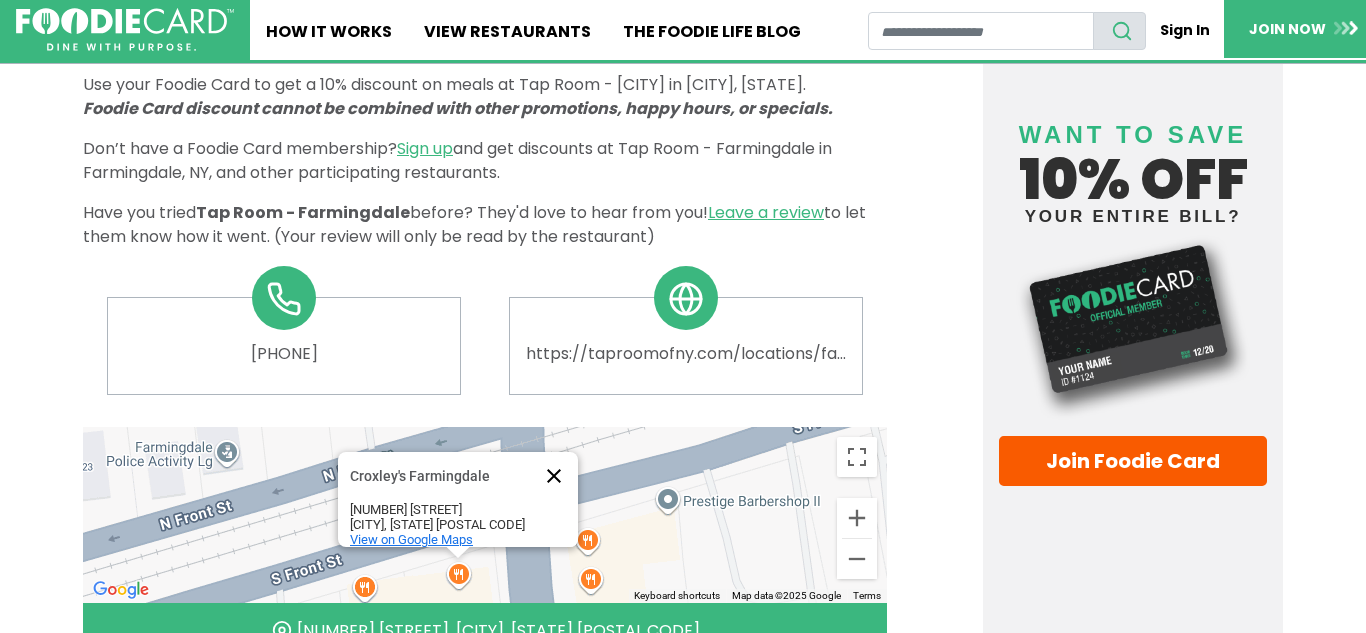 click at bounding box center (554, 476) 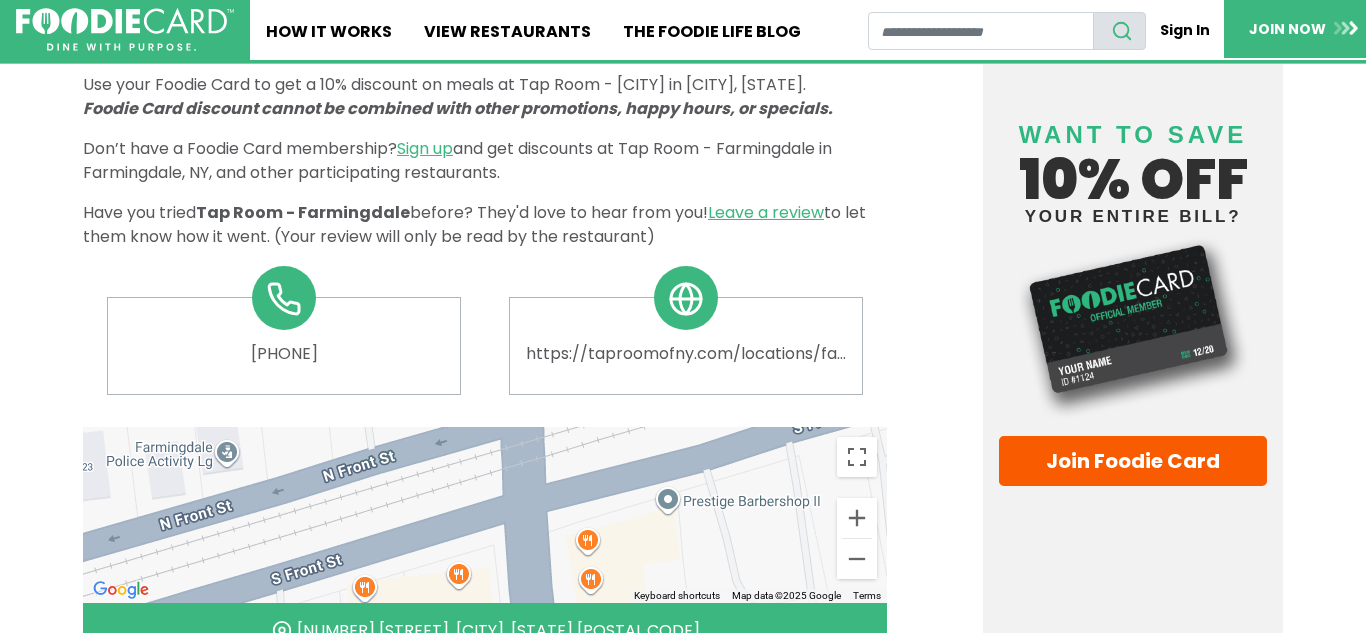 click on "To navigate, press the arrow keys." at bounding box center [485, 515] 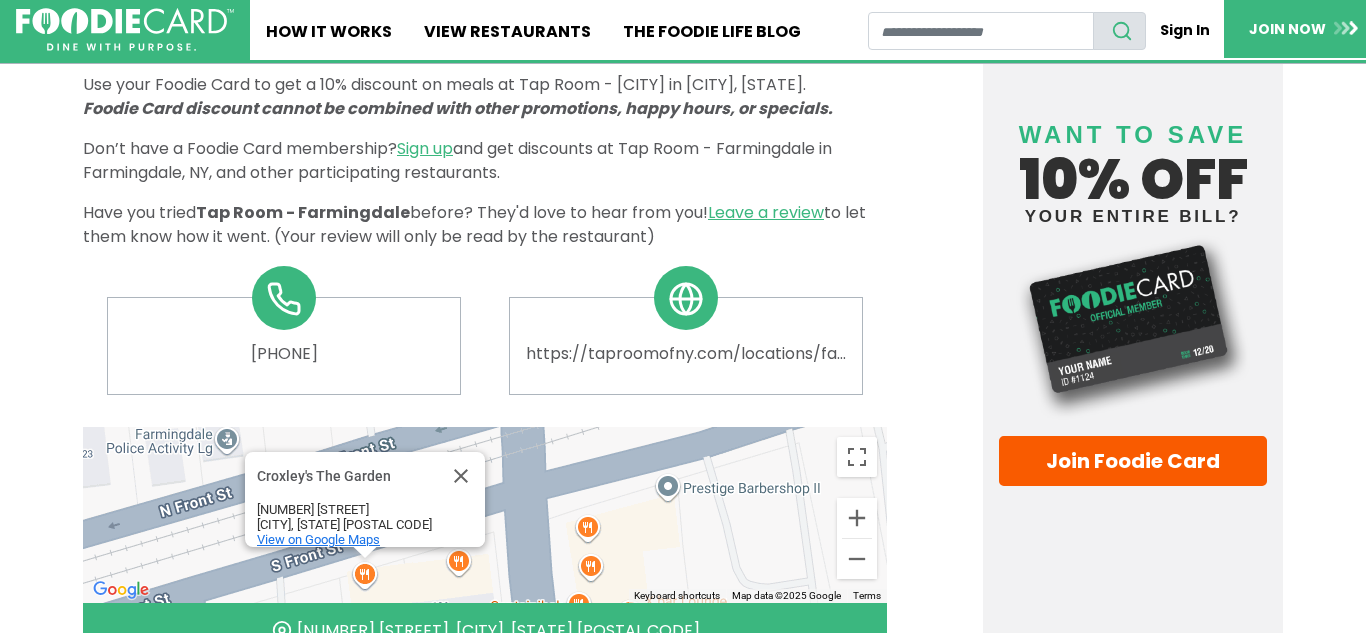 click on "To navigate, press the arrow keys.     Croxley's The Garden                     Croxley's The Garden                 50 S Front St Farmingdale, NY 11735              View on Google Maps" at bounding box center (485, 515) 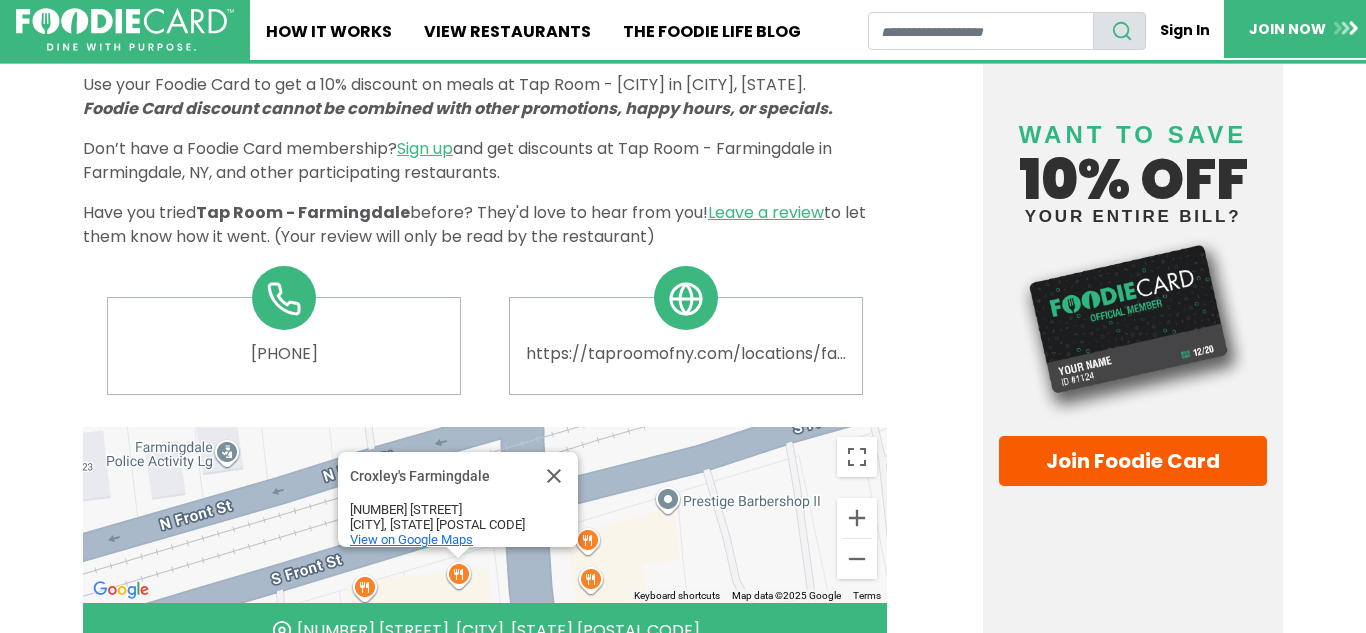 click on "To navigate, press the arrow keys.     Croxley's Farmingdale                     Croxley's Farmingdale                 190 Main St Farmingdale, NY 11735              View on Google Maps" at bounding box center (485, 515) 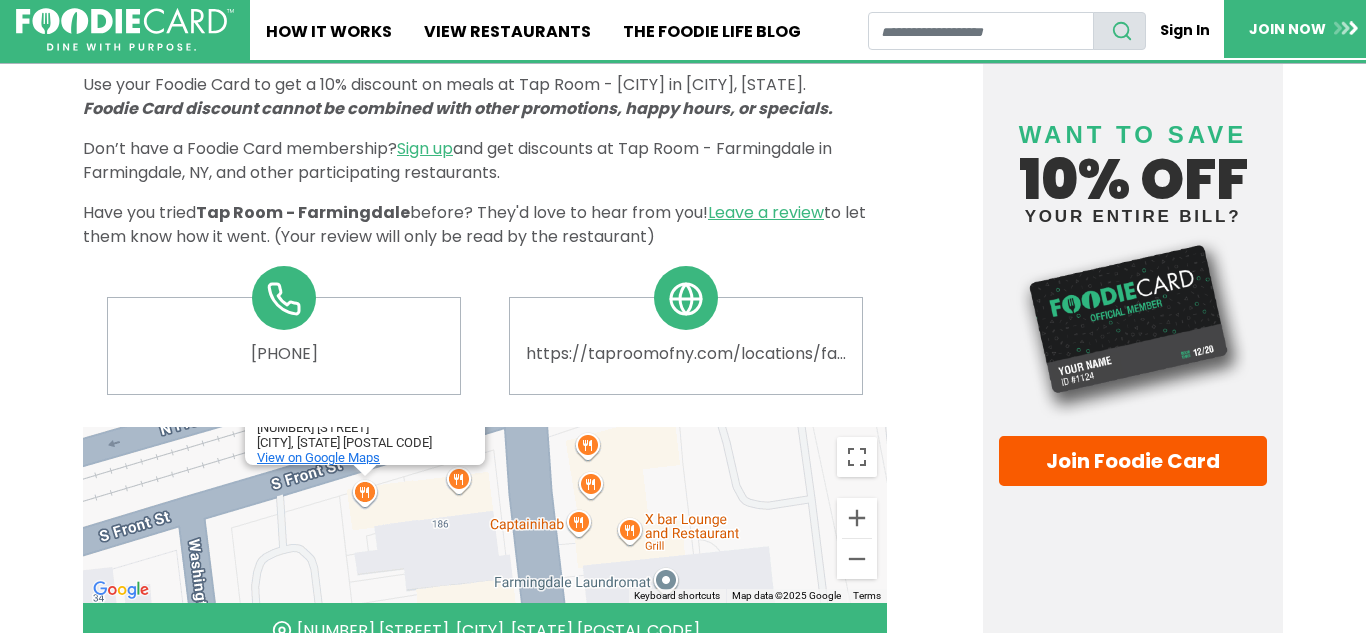 drag, startPoint x: 539, startPoint y: 573, endPoint x: 538, endPoint y: 483, distance: 90.005554 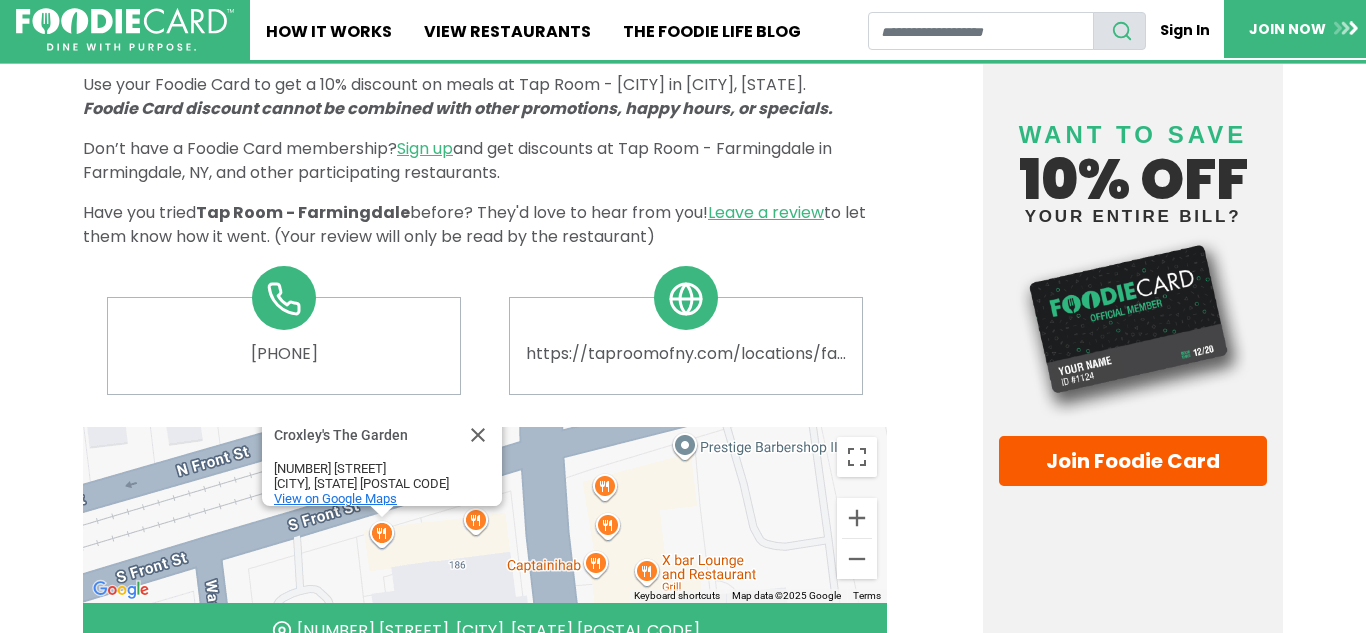 drag, startPoint x: 517, startPoint y: 515, endPoint x: 525, endPoint y: 537, distance: 23.409399 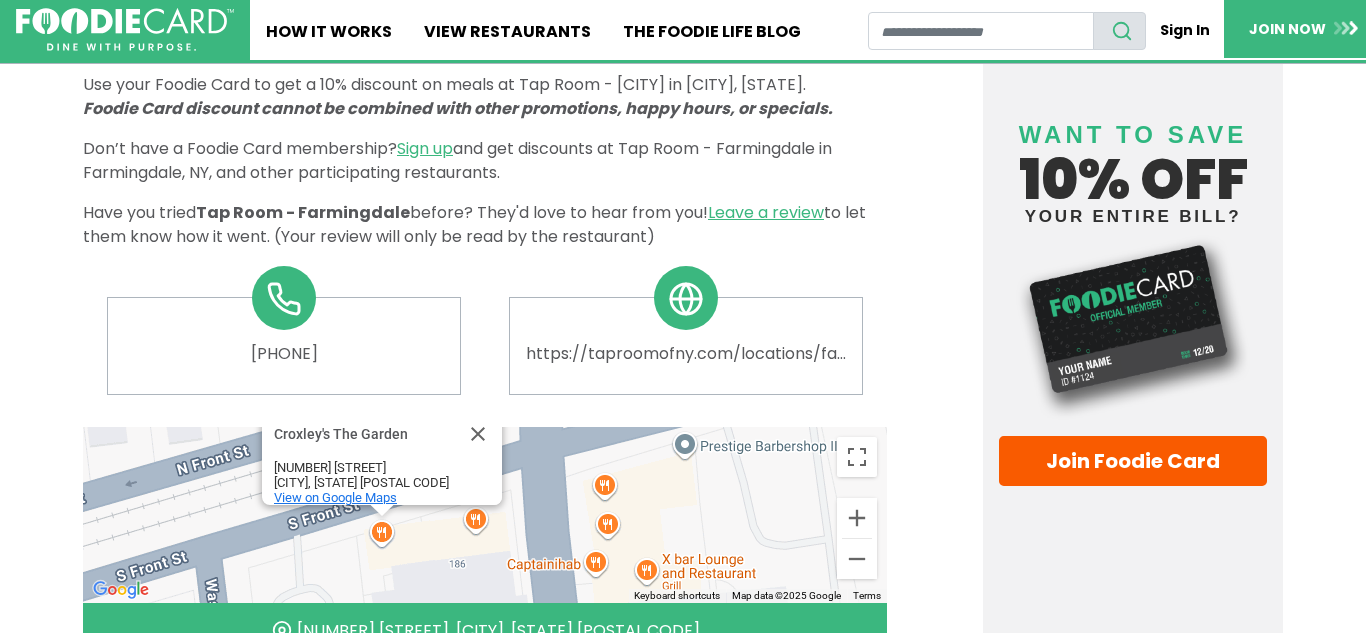click on "To navigate, press the arrow keys.     Croxley's The Garden                     Croxley's The Garden                 50 S Front St Farmingdale, NY 11735              View on Google Maps" at bounding box center [485, 515] 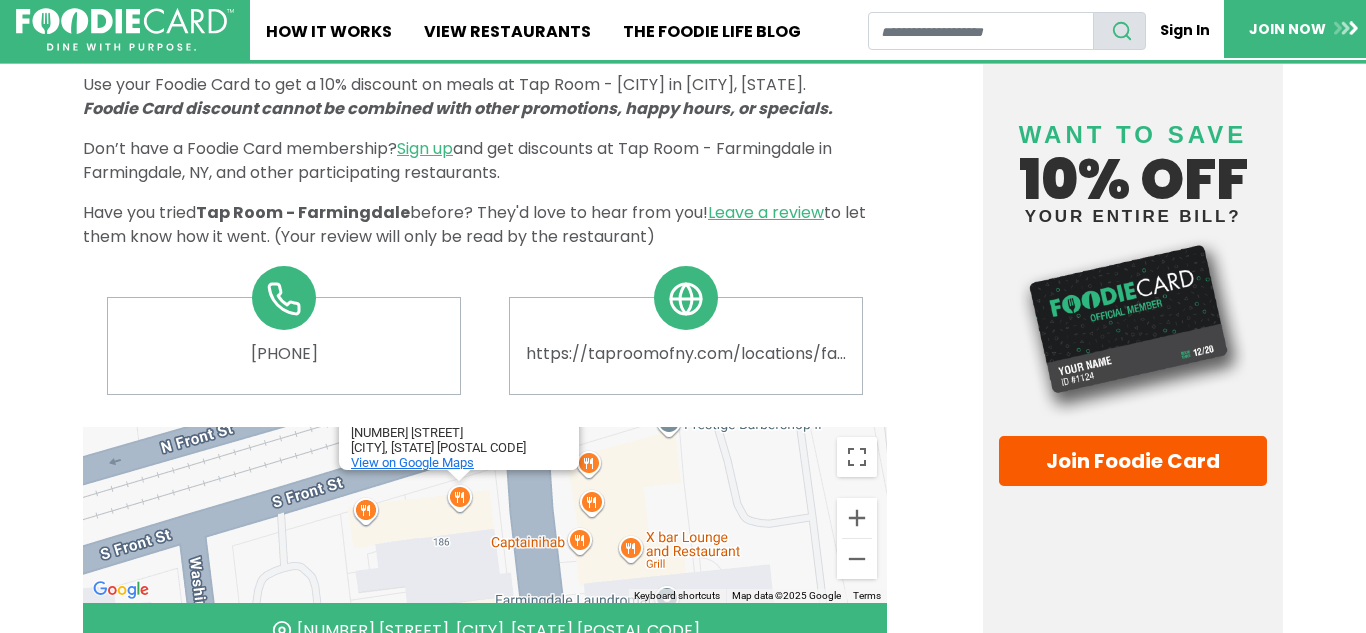drag, startPoint x: 532, startPoint y: 502, endPoint x: 526, endPoint y: 430, distance: 72.249565 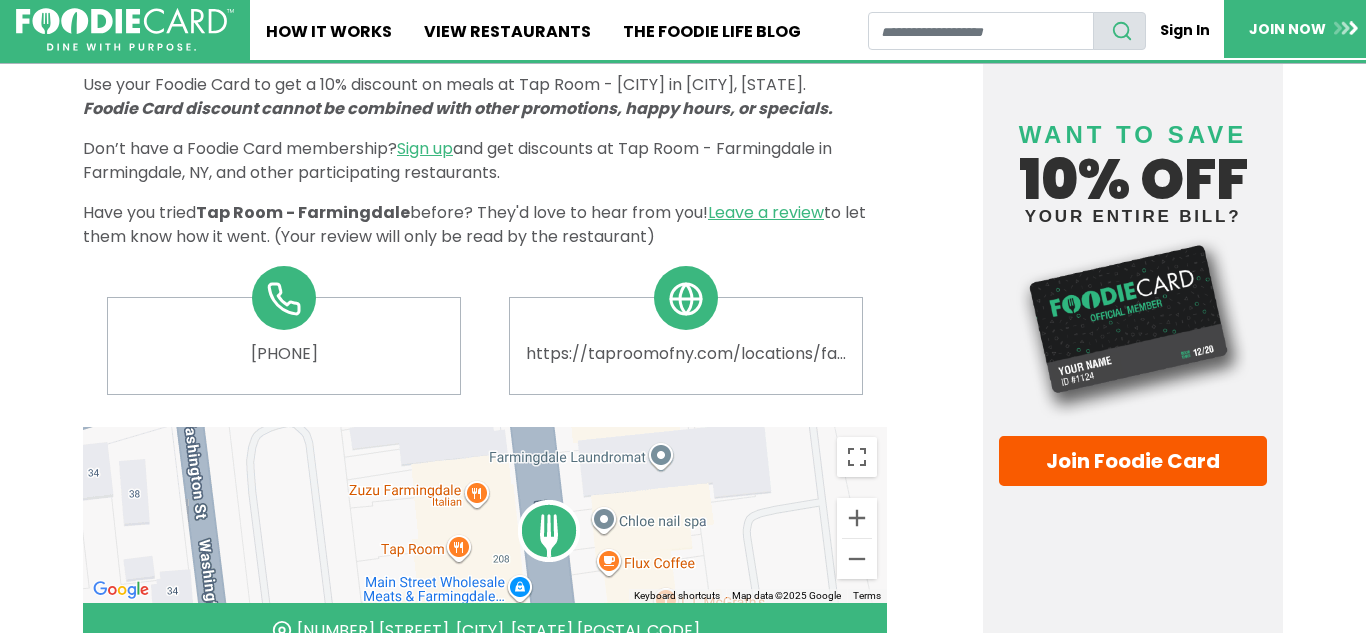 drag, startPoint x: 521, startPoint y: 547, endPoint x: 515, endPoint y: 482, distance: 65.27634 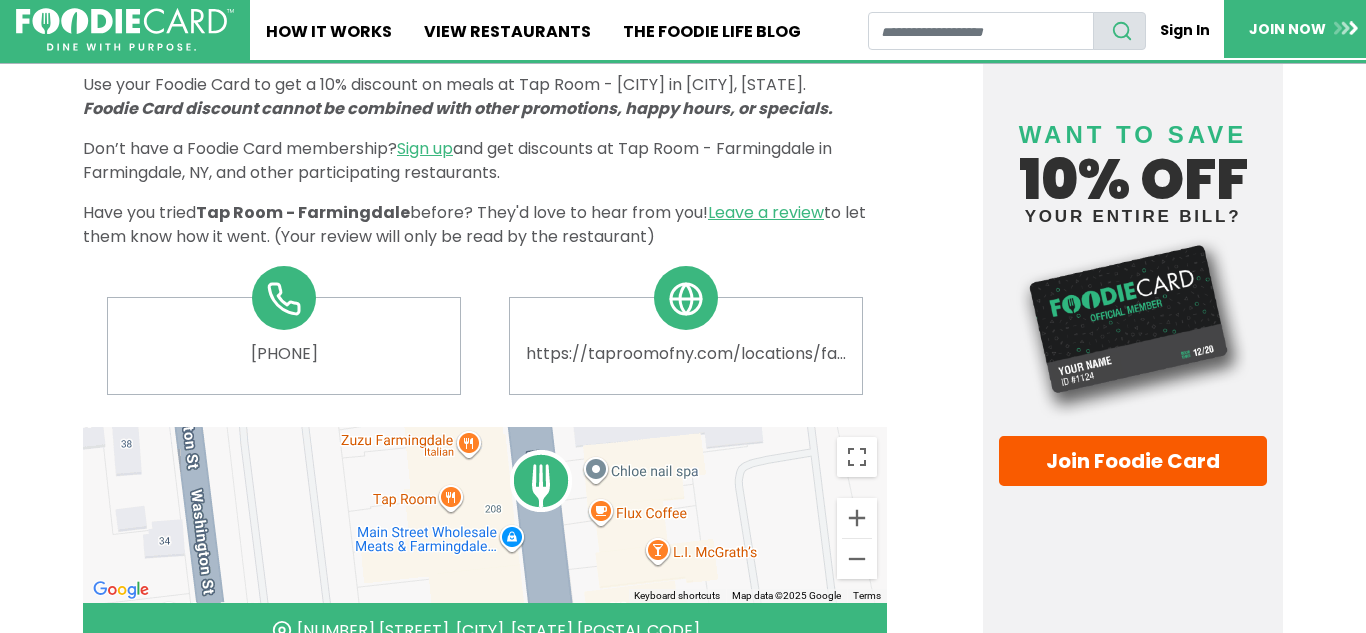 click on "To navigate, press the arrow keys.     Croxley's Farmingdale                     Croxley's Farmingdale                 190 Main St Farmingdale, NY 11735              View on Google Maps" at bounding box center (485, 515) 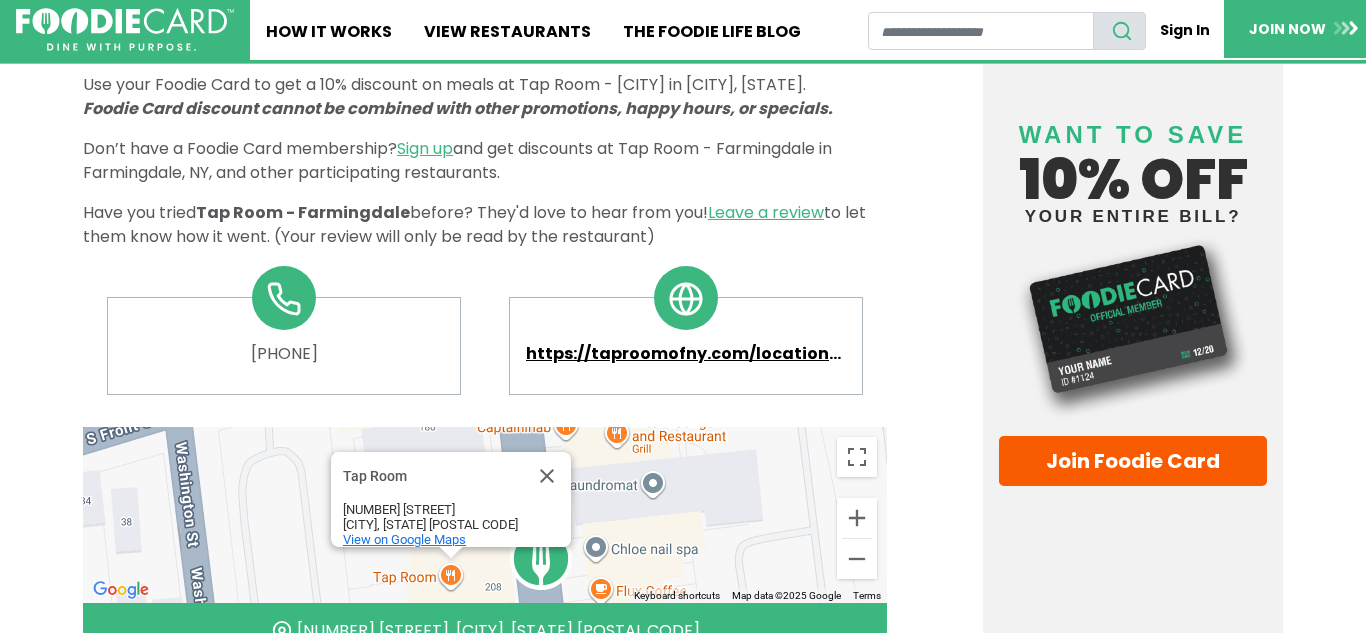 click on "https://taproomofny.com/locations/farmingdale" at bounding box center (686, 354) 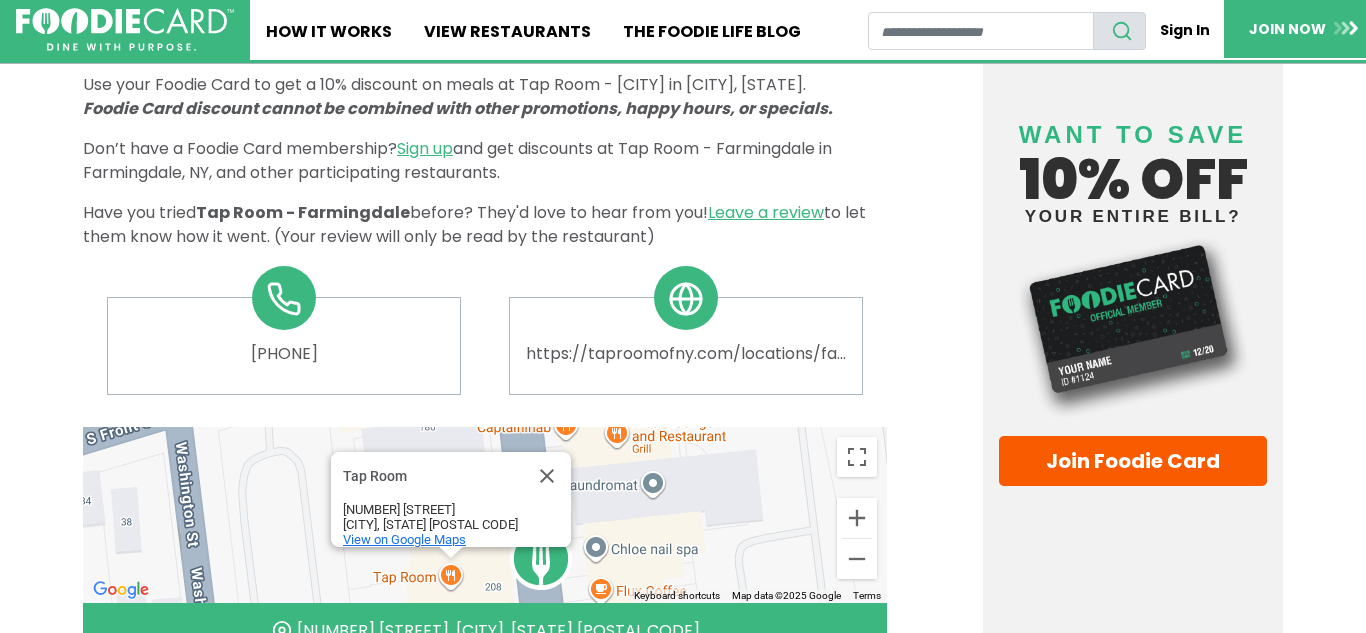 click on "Details
Tap Room in Farmingdale, New York, is your quintessential local gathering spot, dedicated to fostering community connections over real food and craft beverages. Embodying a commitment to warmth and quality, each location replicates the founders' vision—creating inviting spaces where friends meet and new connections are forged. Experience the essence of Tap Room with exceptional beer selections and a welcoming ambiance in every community served.
Use your Foodie Card to get a 10% discount on meals at Tap Room - Farmingdale in Farmingdale, NY.
Foodie Card discount cannot be combined with other promotions, happy hours, or specials.
Don’t have a Foodie Card membership?  Sign up  and get discounts at Tap Room - Farmingdale in Farmingdale, NY, and other participating restaurants.
Have you tried  Tap Room - Farmingdale Leave a review" at bounding box center (485, 302) 